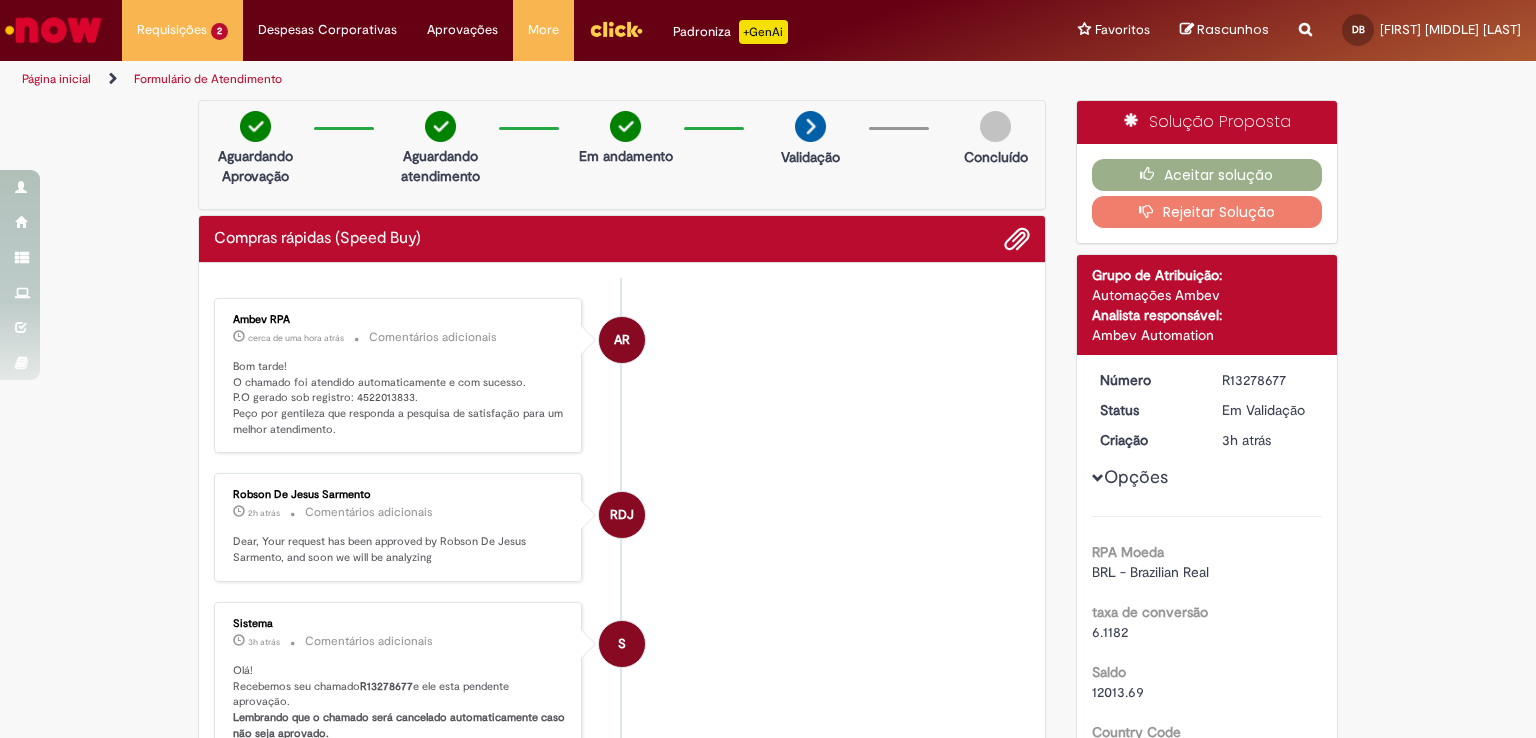 scroll, scrollTop: 0, scrollLeft: 0, axis: both 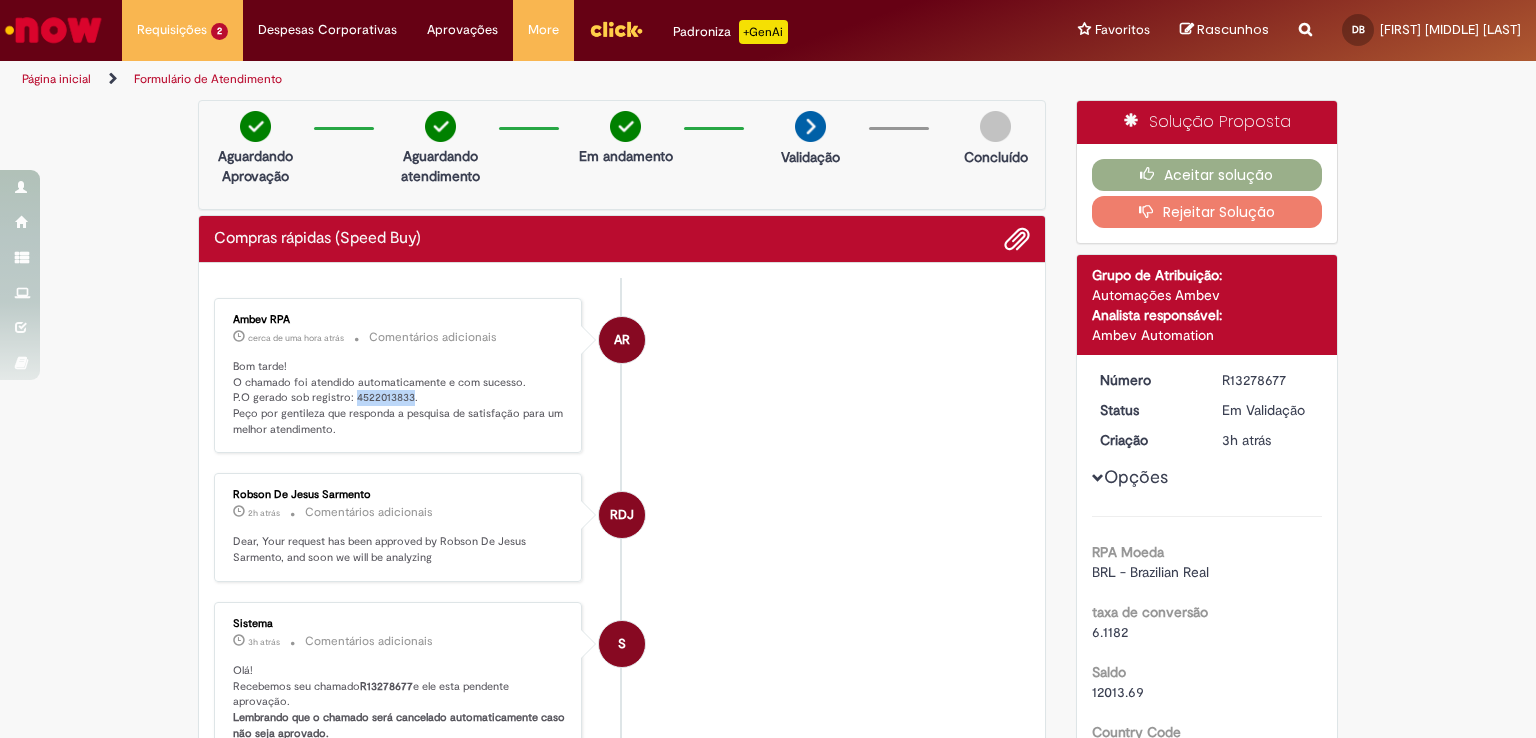 click on "Bom tarde!
O chamado foi atendido automaticamente e com sucesso.
P.O gerado sob registro: 4522013833.
Peço por gentileza que responda a pesquisa de satisfação para um melhor atendimento." at bounding box center [399, 398] 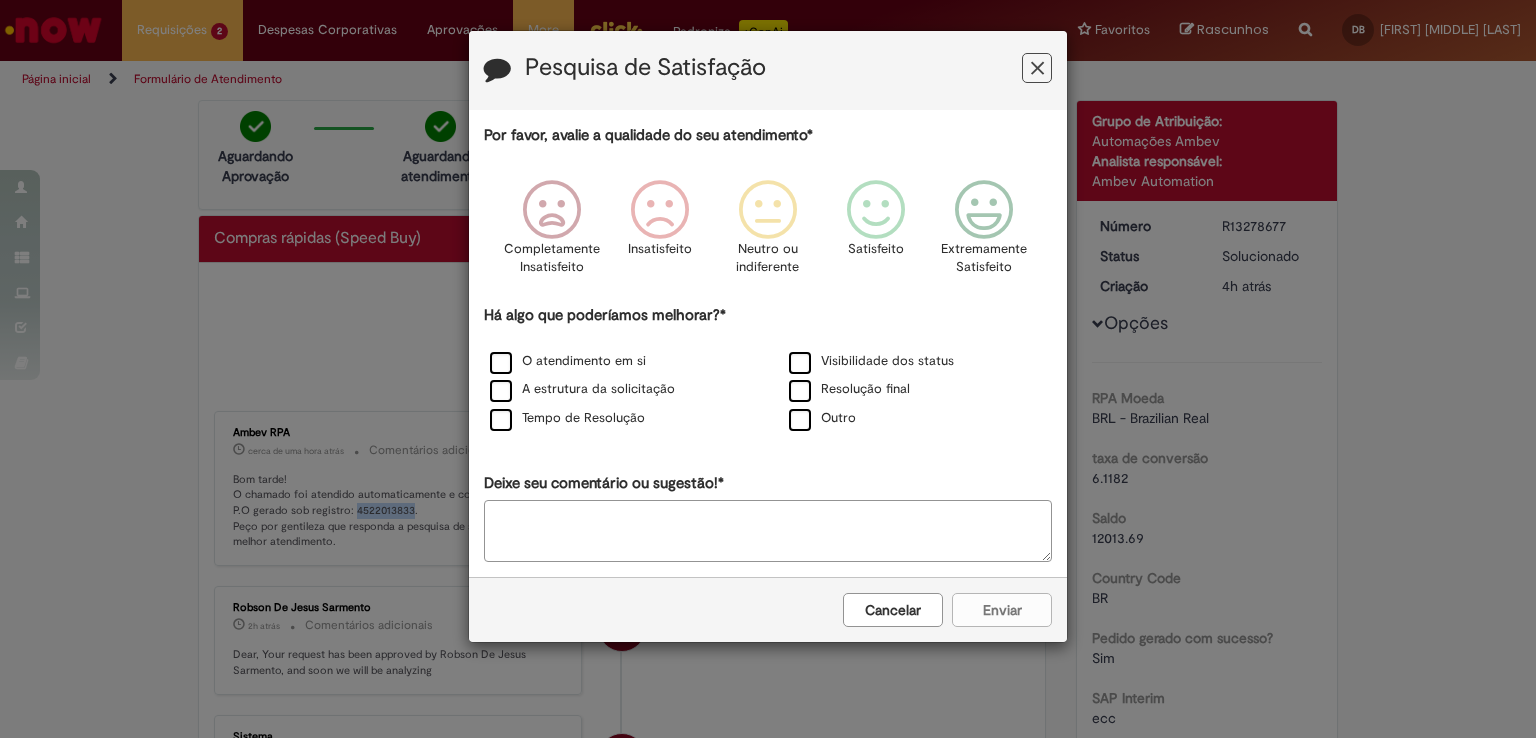 click at bounding box center (1037, 68) 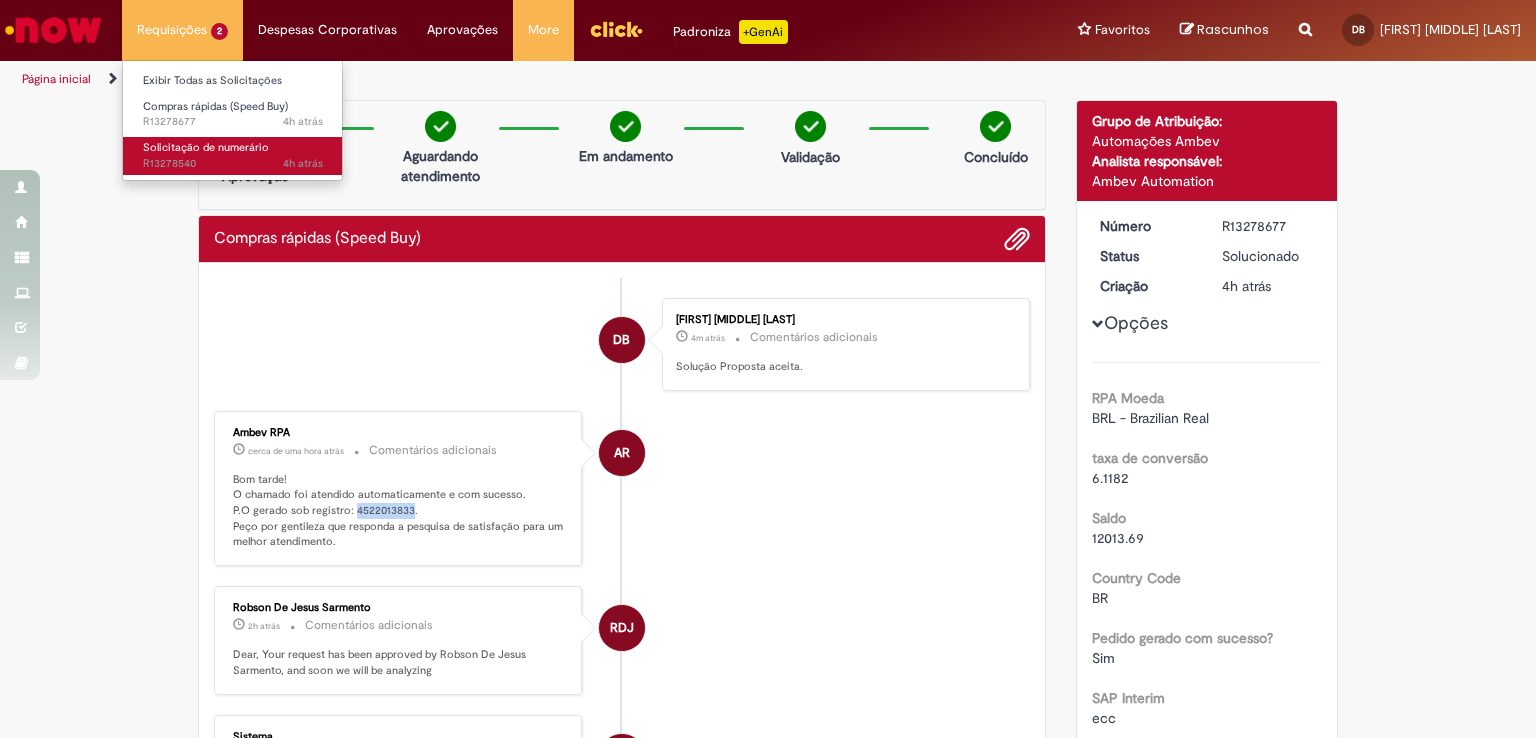 click on "4h atrás 4 horas atrás  R13278540" at bounding box center (233, 164) 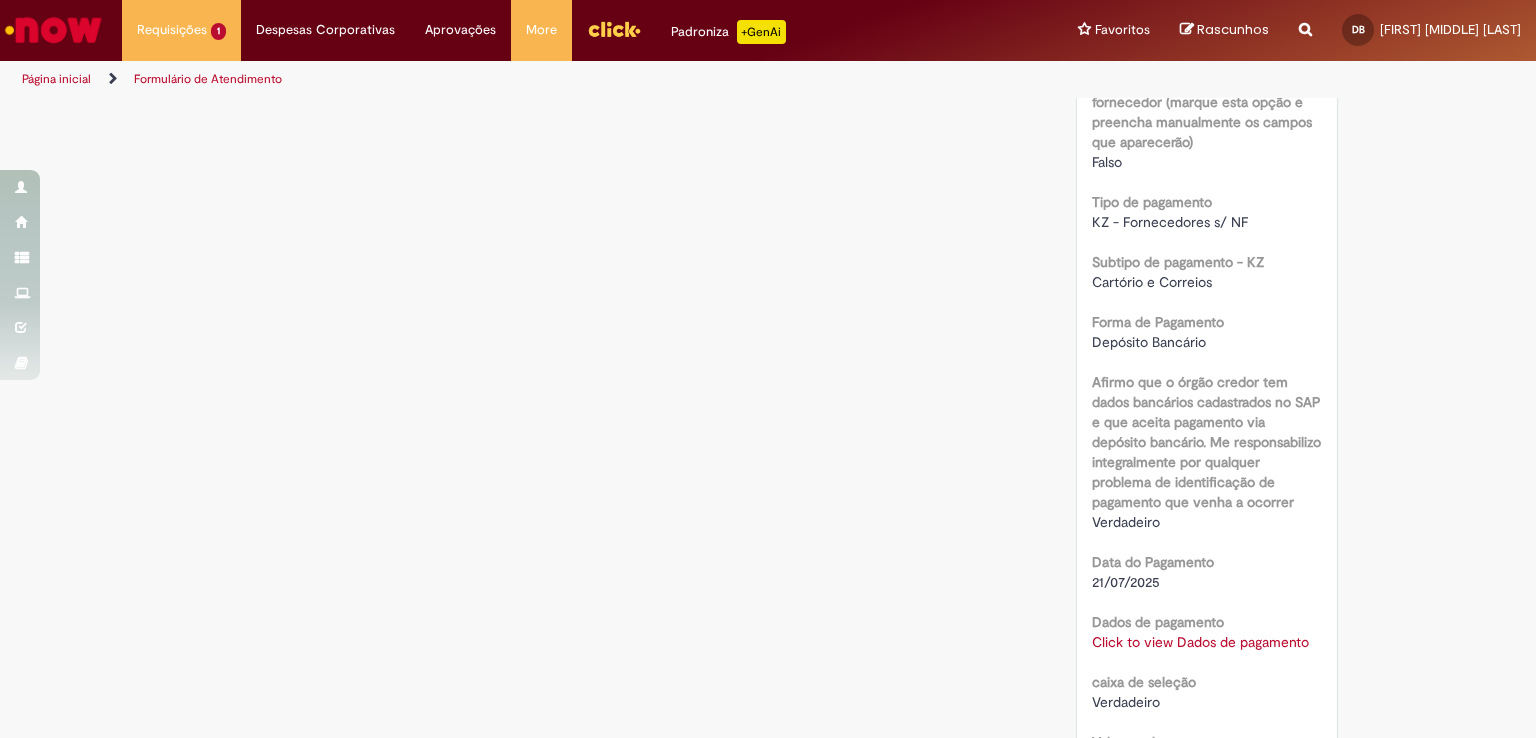 scroll, scrollTop: 1600, scrollLeft: 0, axis: vertical 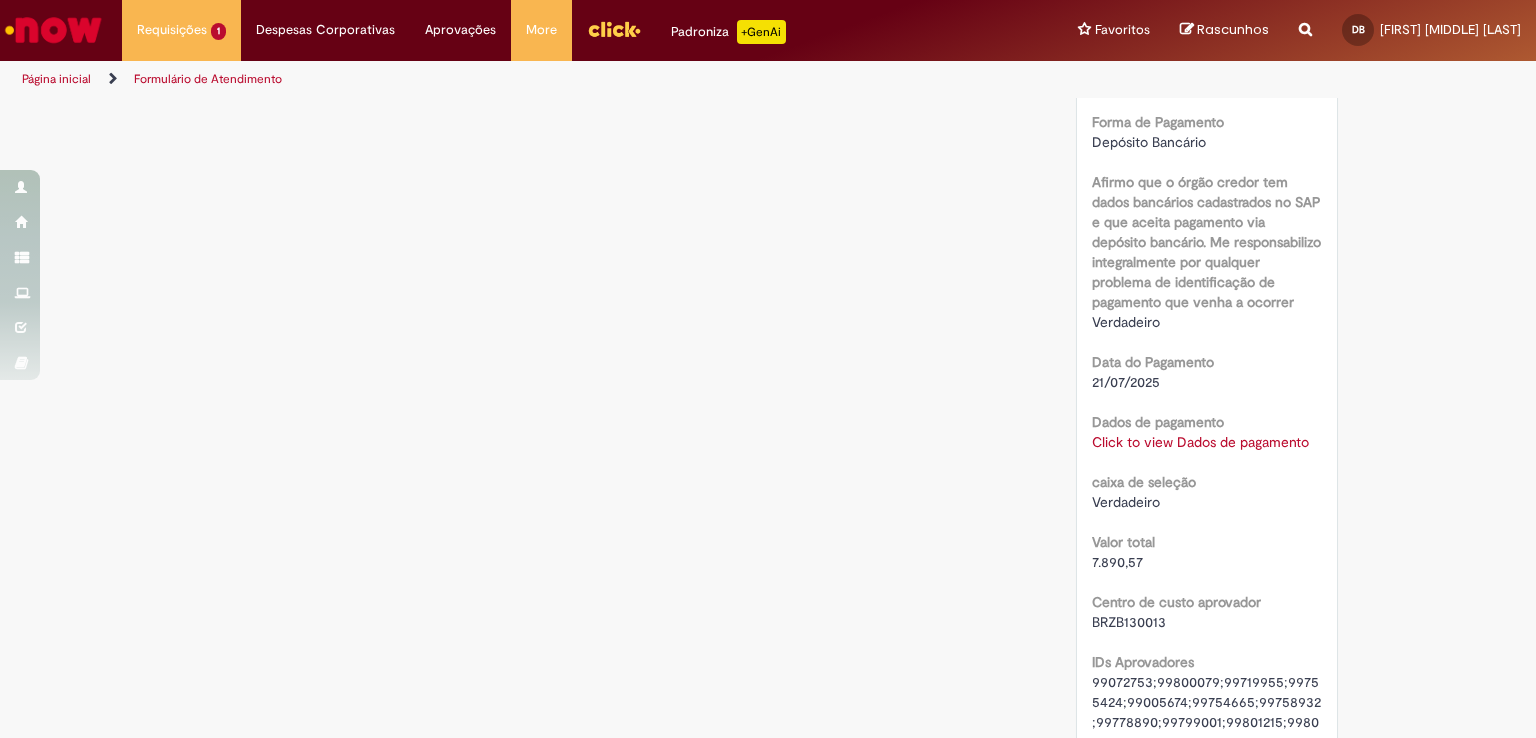 click on "Click to view Dados de pagamento" at bounding box center (1200, 442) 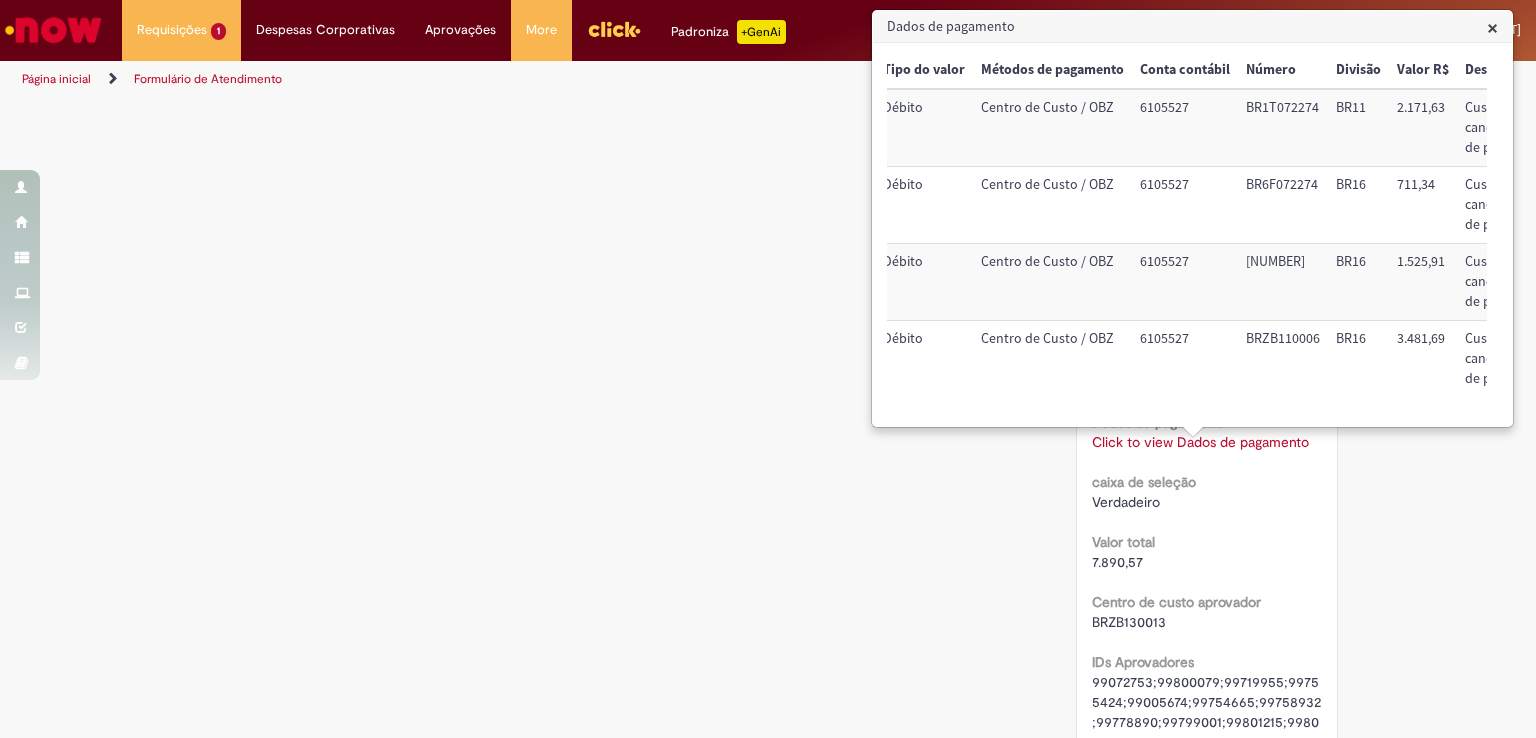 scroll, scrollTop: 0, scrollLeft: 239, axis: horizontal 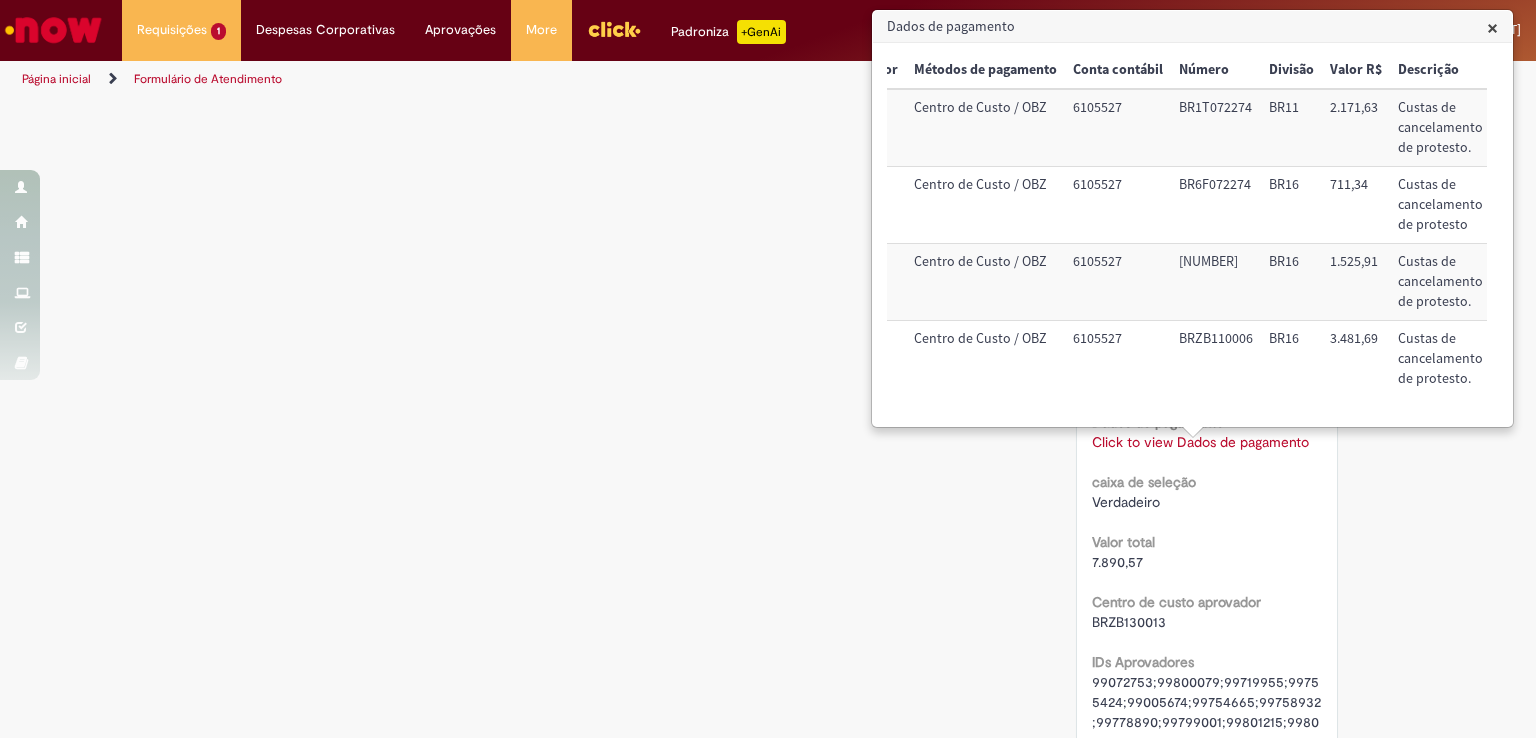 click on "3.481,69" at bounding box center (1356, 359) 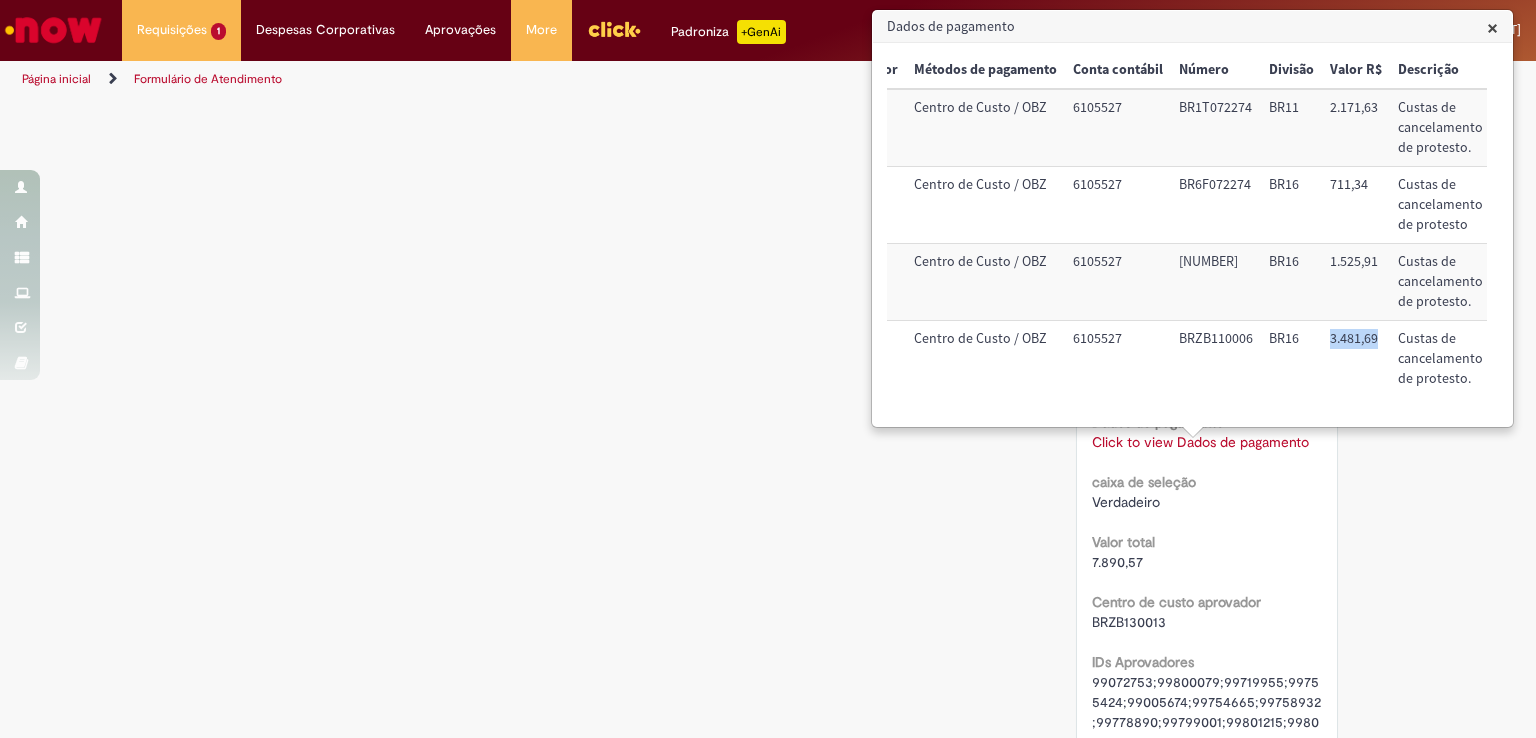 click on "3.481,69" at bounding box center (1356, 359) 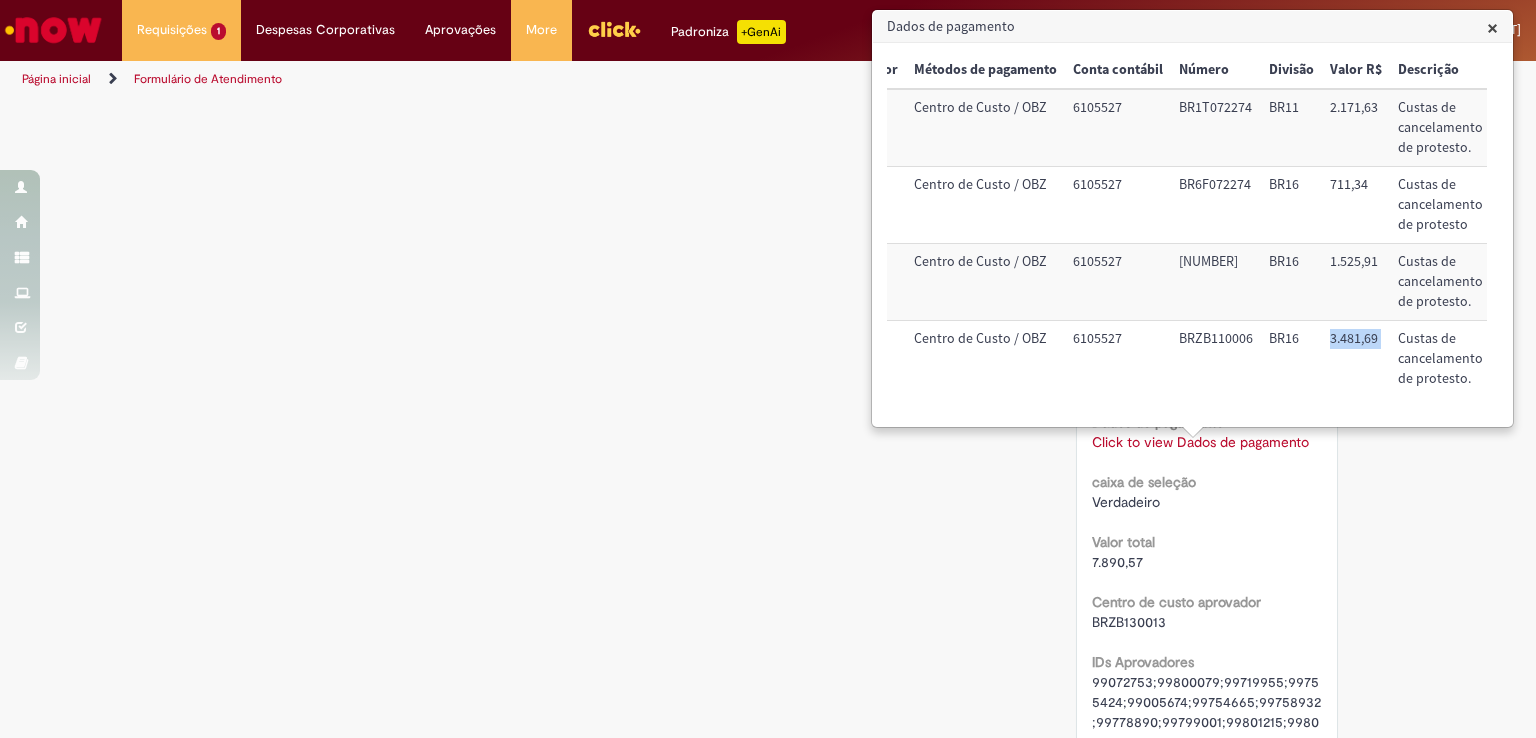 click on "3.481,69" at bounding box center [1356, 359] 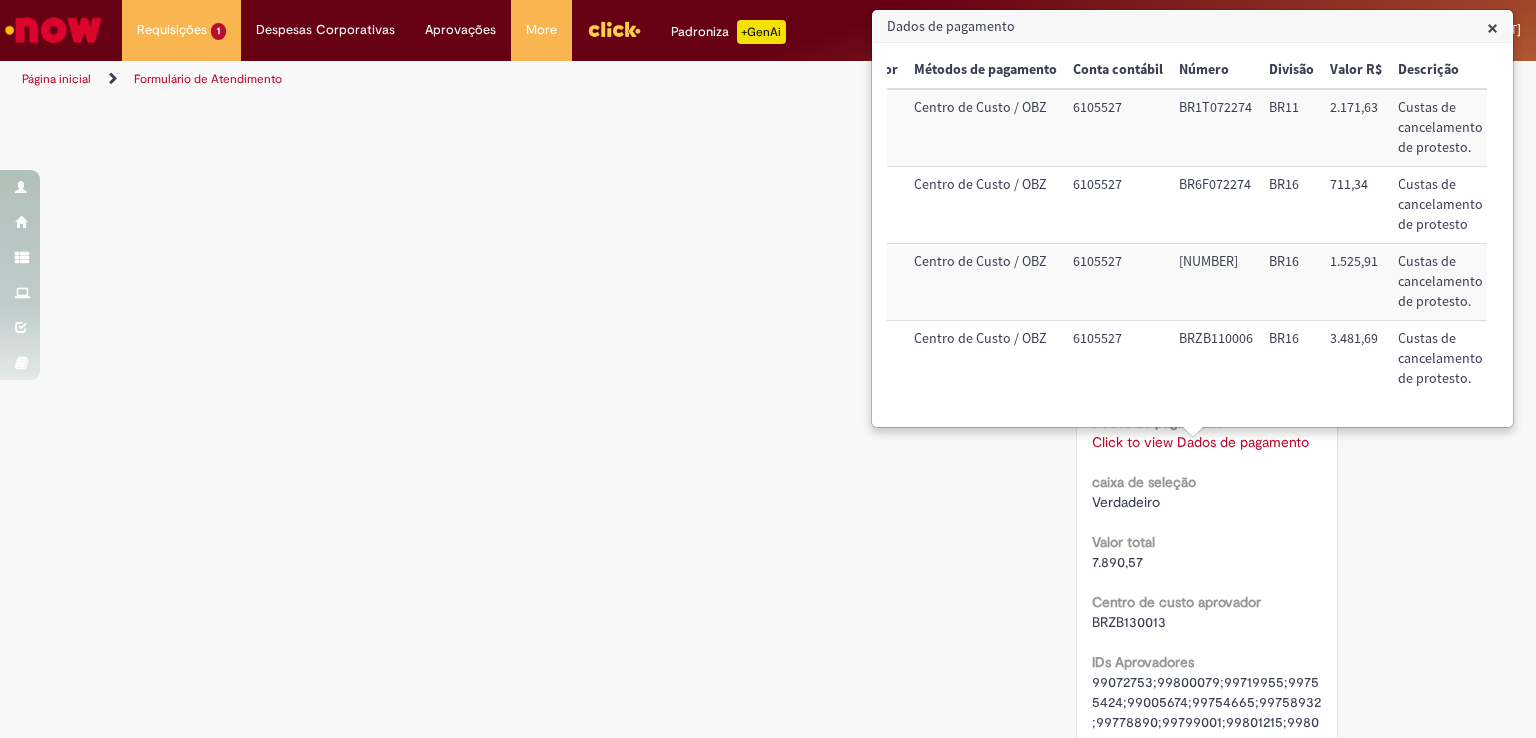 click on "BR16" at bounding box center (1291, 359) 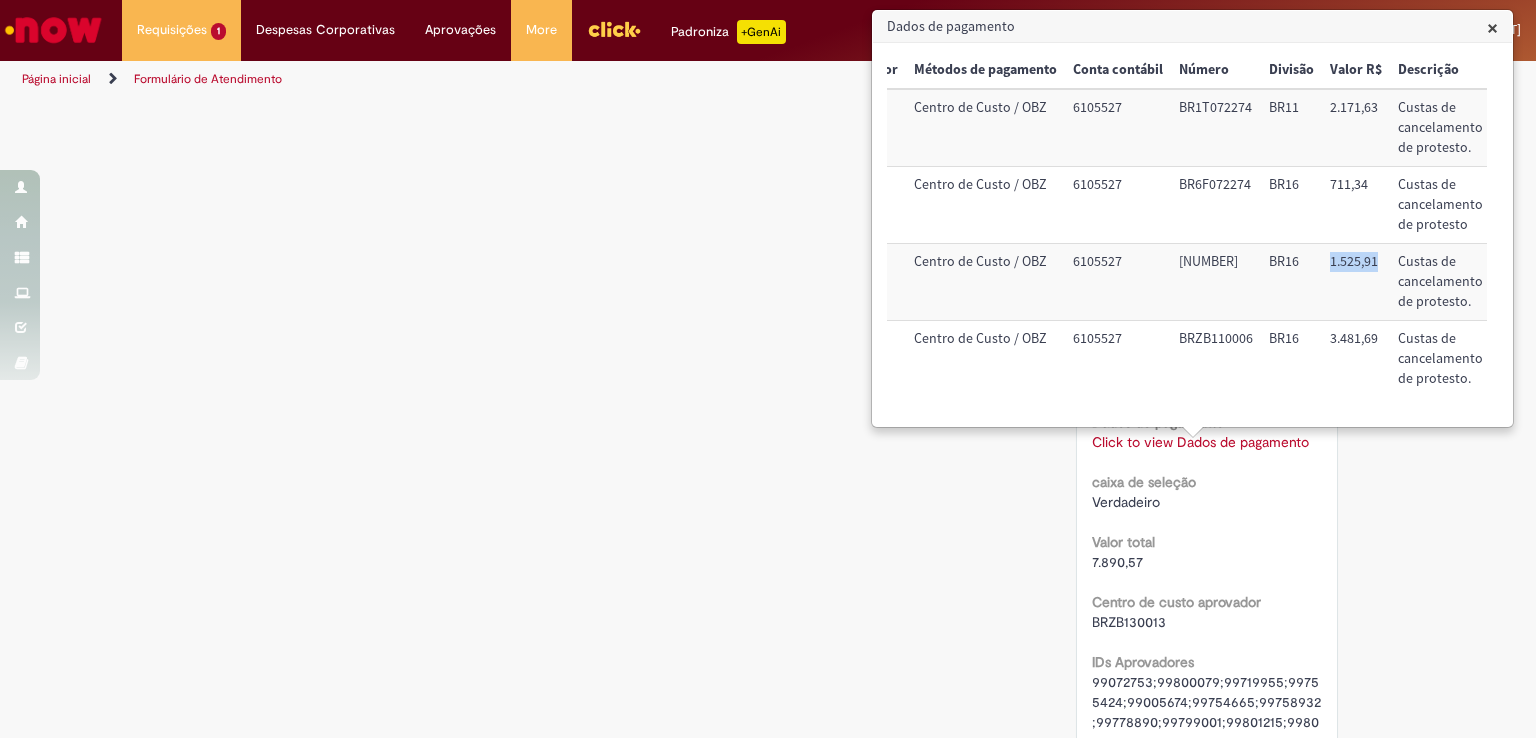 click on "1.525,91" at bounding box center (1356, 282) 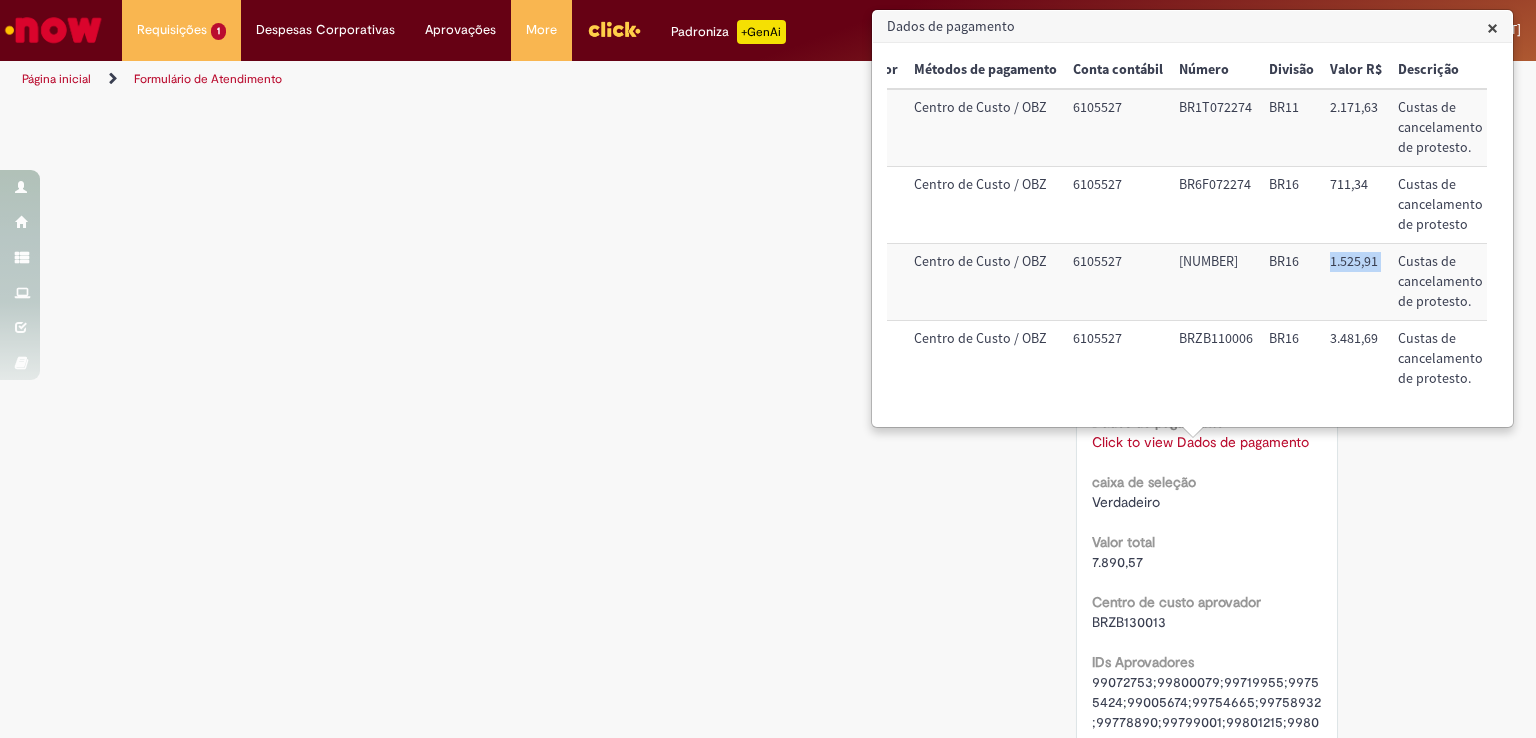 click on "1.525,91" at bounding box center (1356, 282) 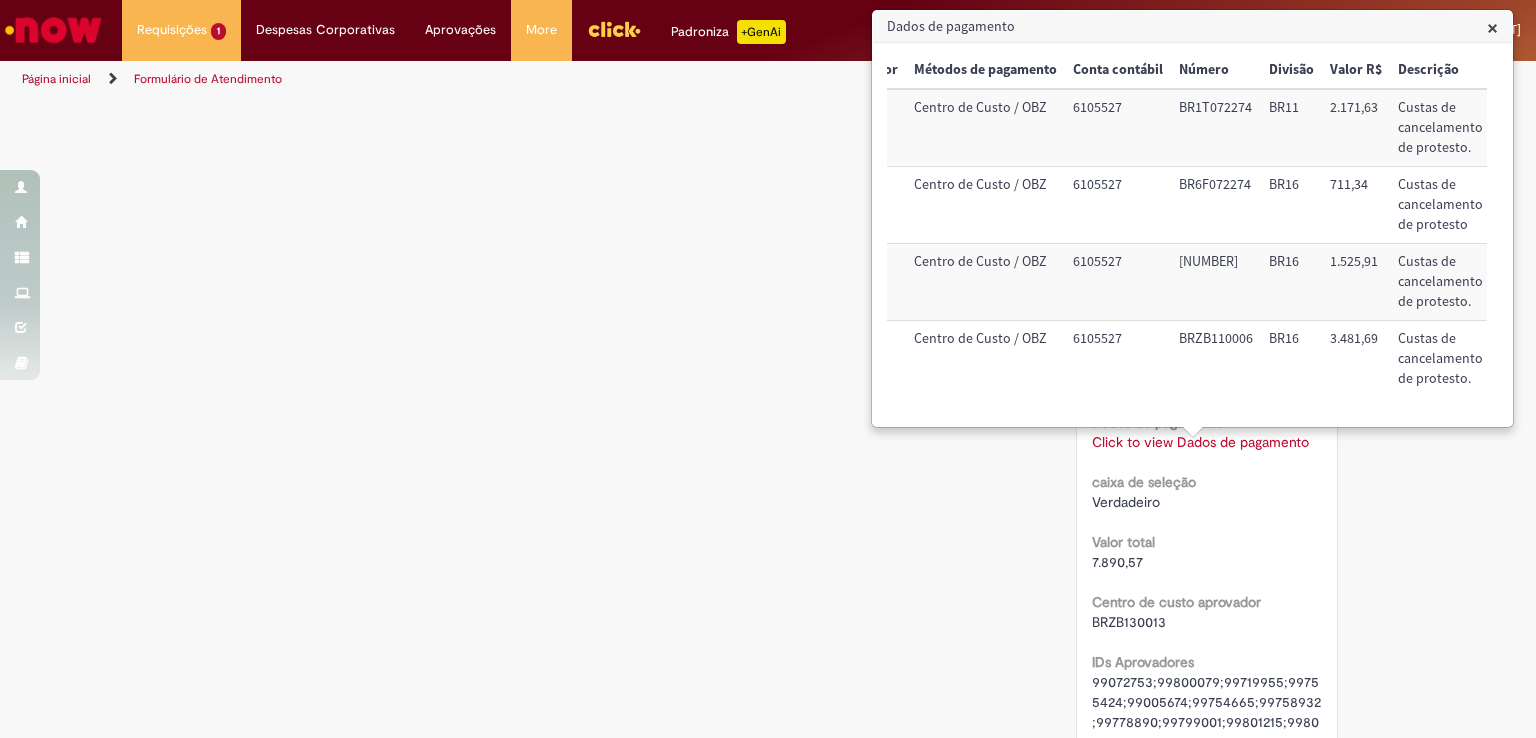 click on "711,34" at bounding box center [1356, 205] 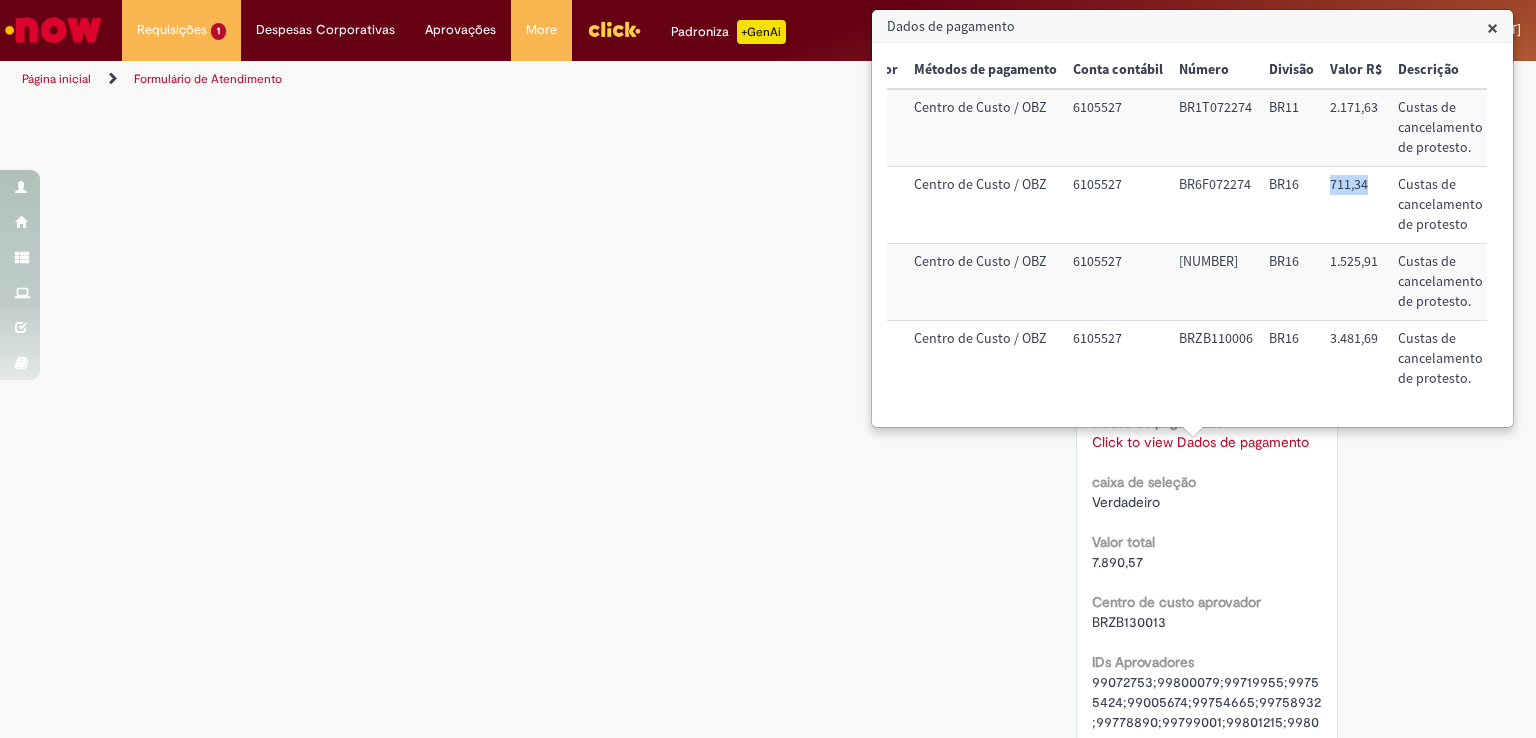 click on "711,34" at bounding box center [1356, 205] 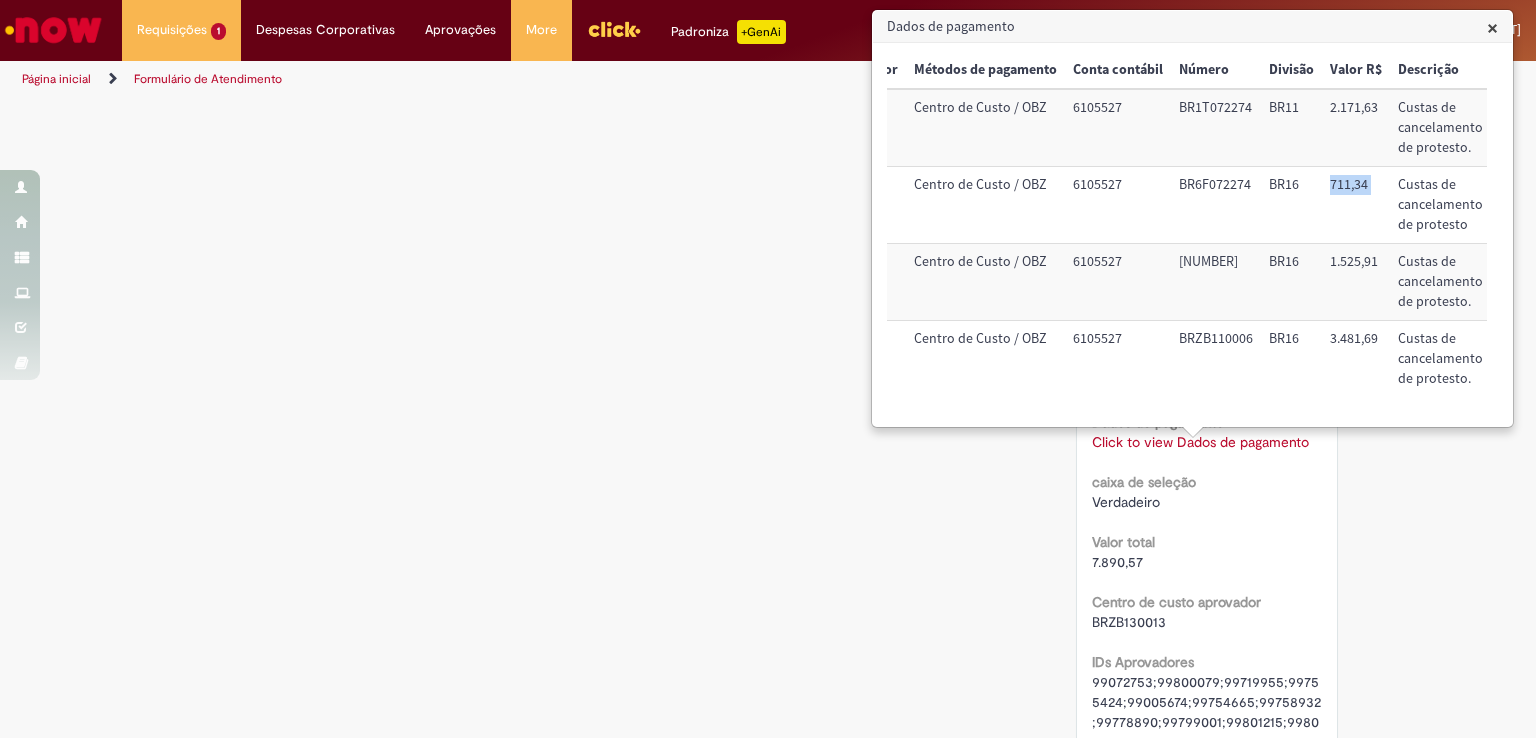 click on "711,34" at bounding box center [1356, 205] 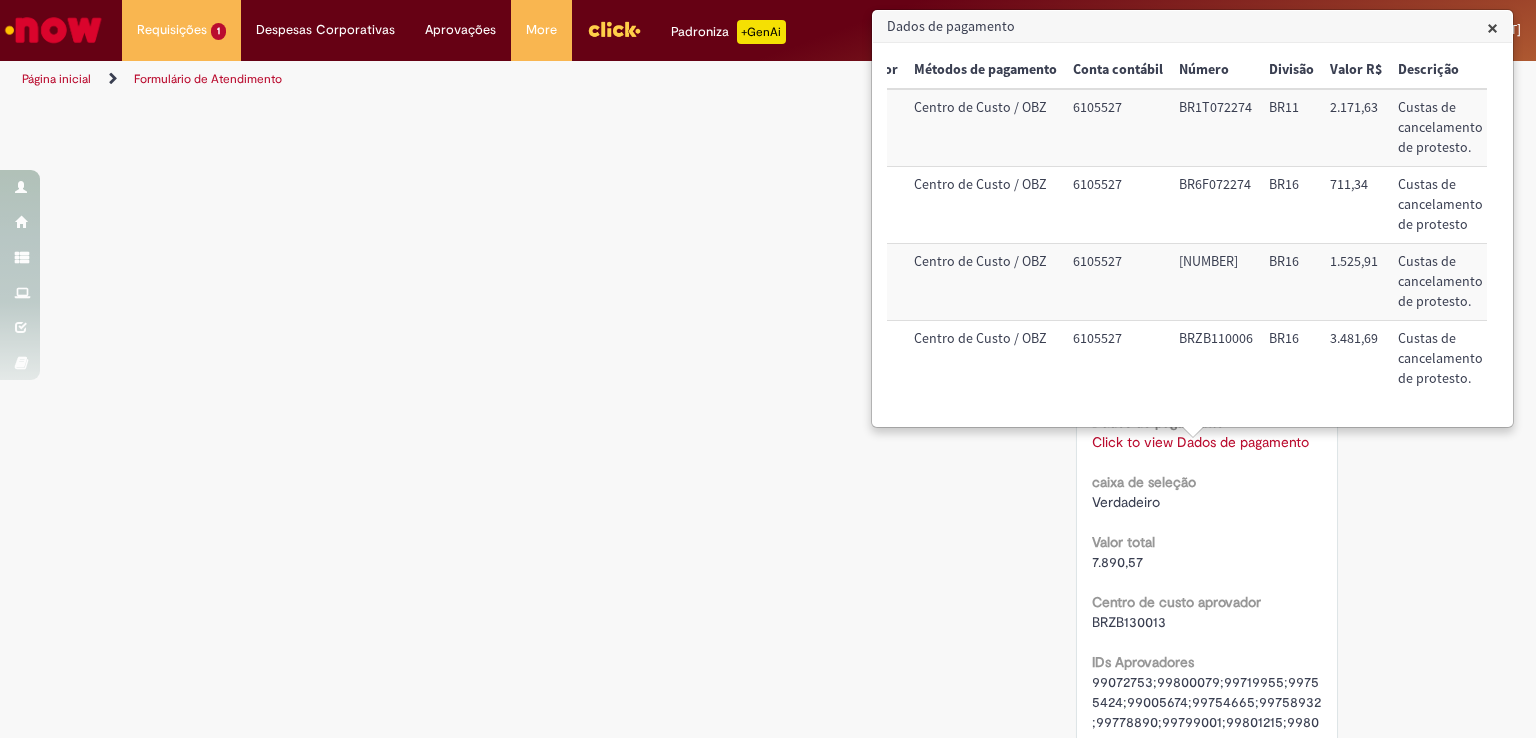 click on "2.171,63" at bounding box center [1356, 127] 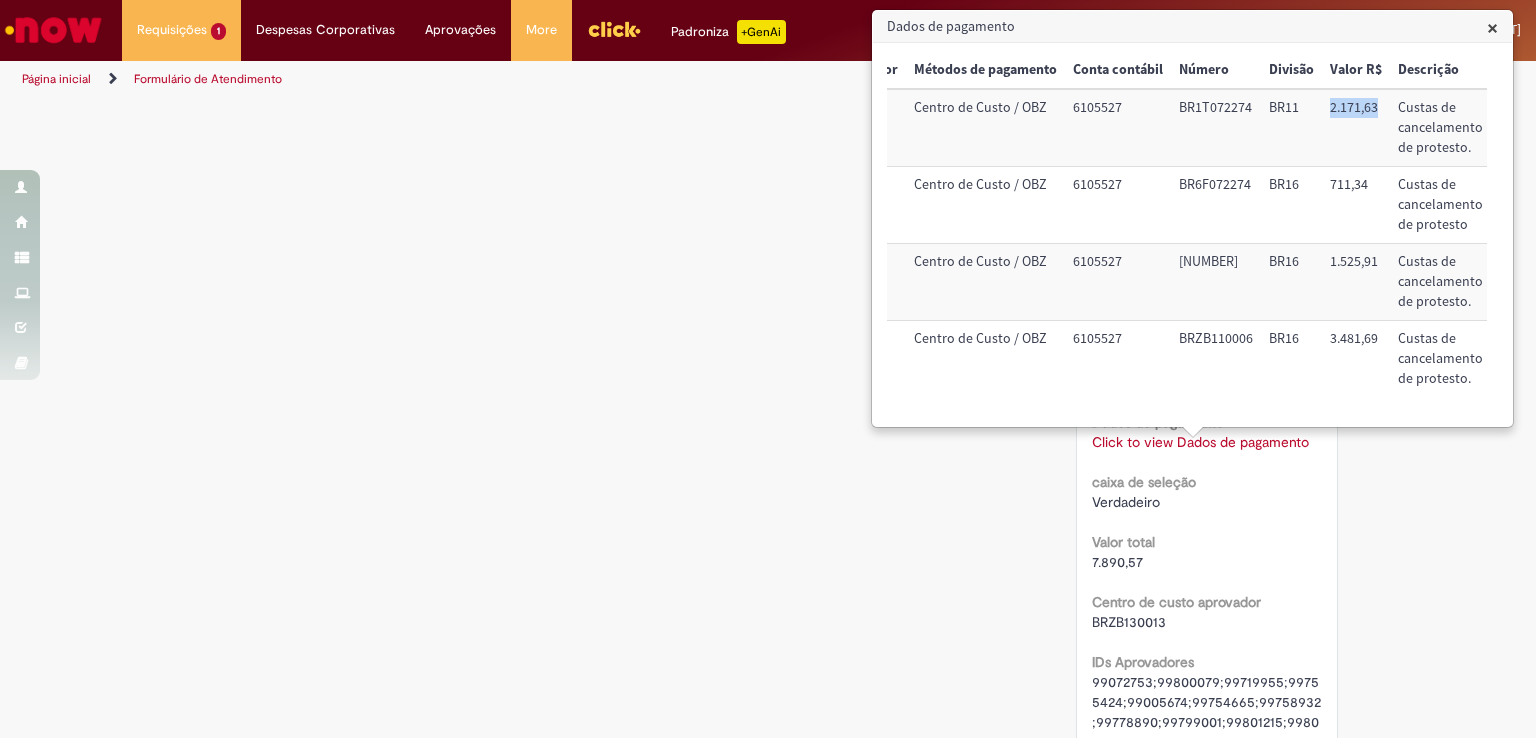 click on "2.171,63" at bounding box center [1356, 127] 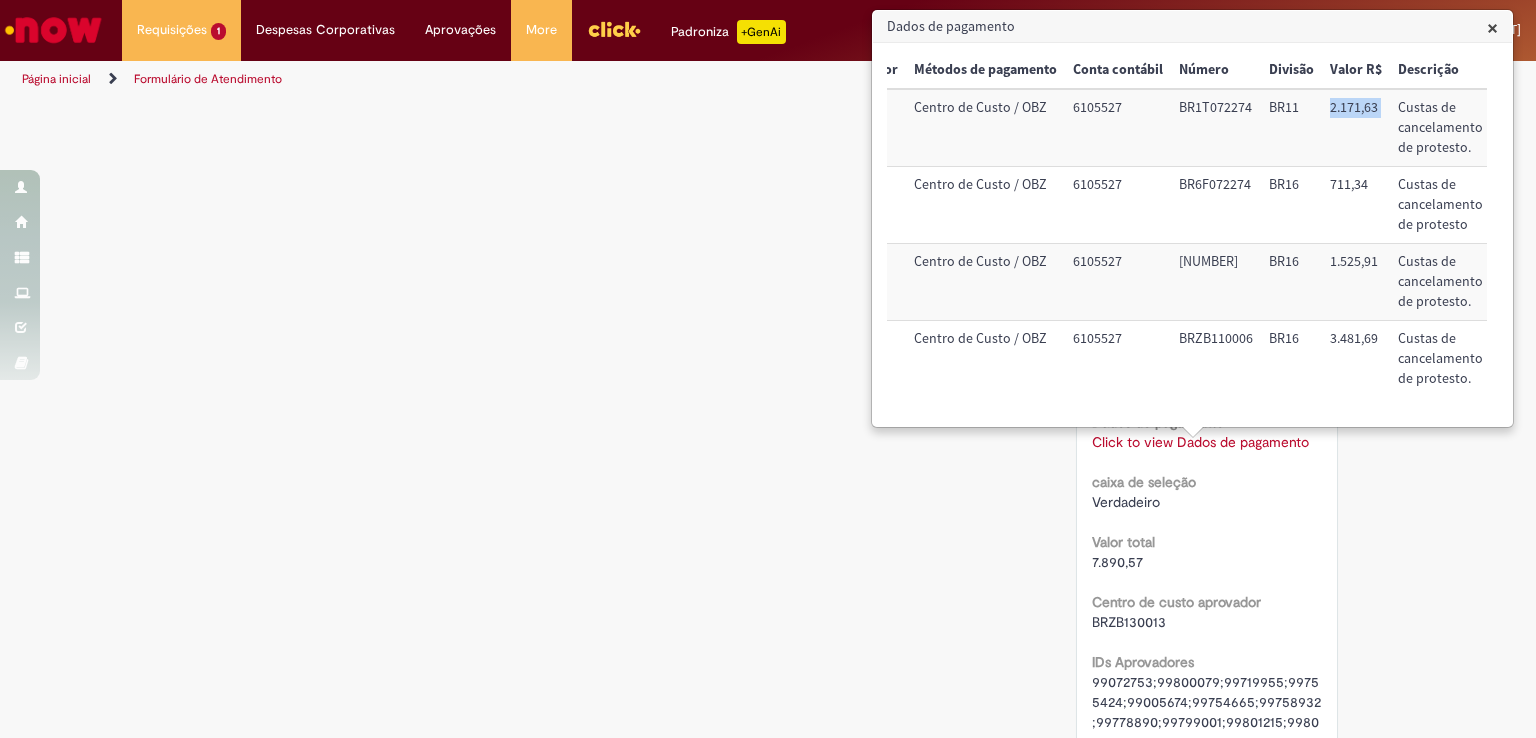 drag, startPoint x: 1352, startPoint y: 129, endPoint x: 1364, endPoint y: 113, distance: 20 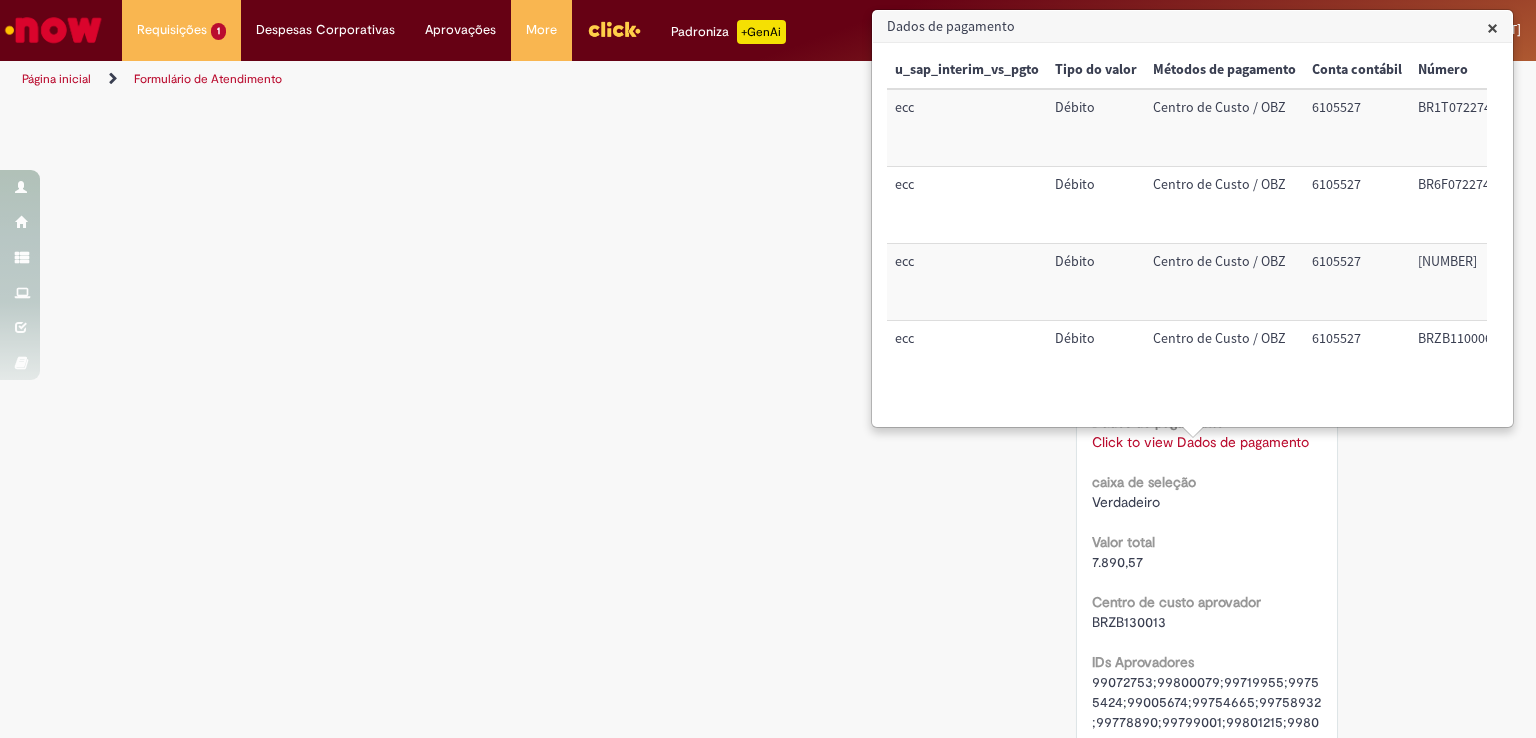 scroll, scrollTop: 0, scrollLeft: 239, axis: horizontal 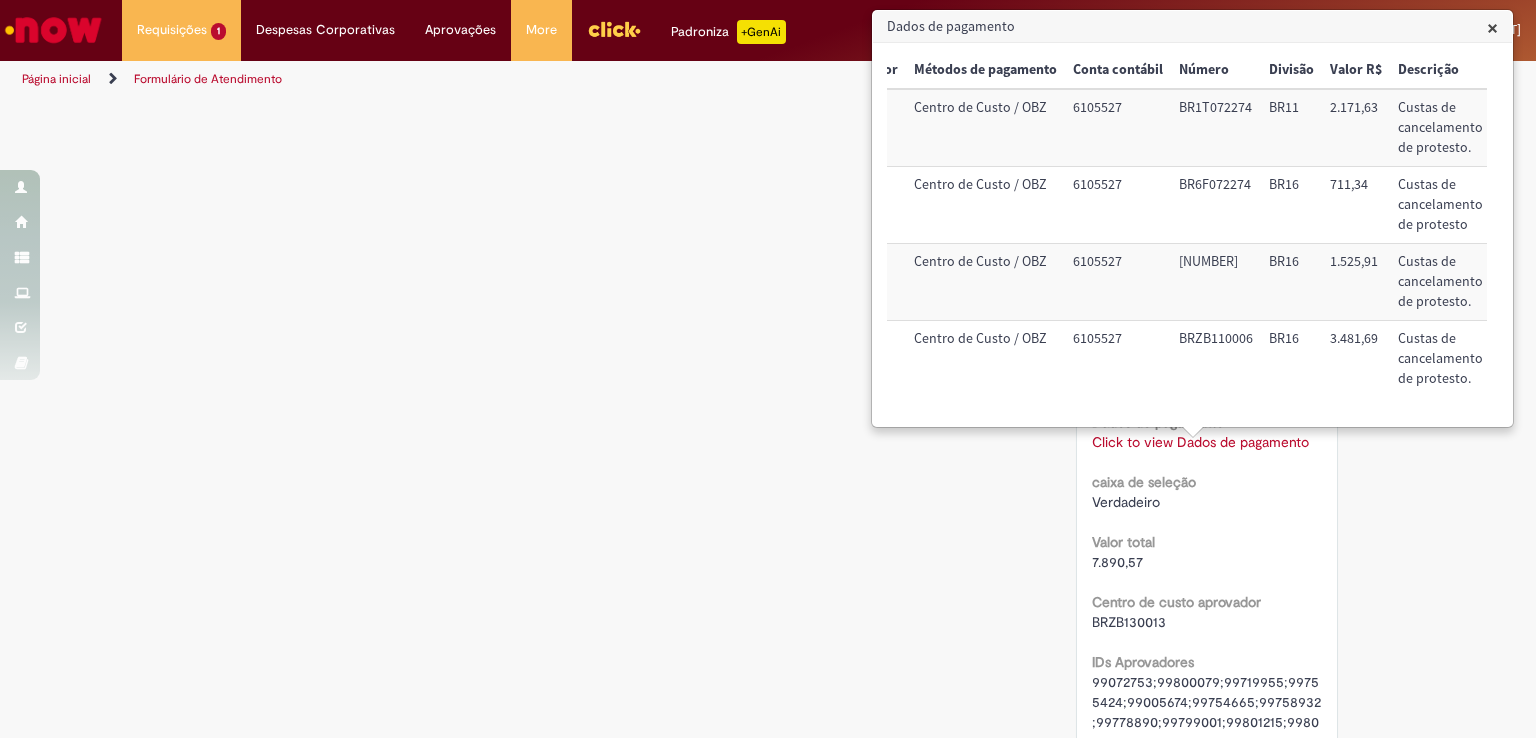 click on "Verificar Código de Barras
Aguardando Aprovação
Aguardando atendimento
Em andamento
Validação
Concluído
Solicitação de numerário
Enviar
DB
[FIRST] [MIDDLE] [LAST]
4h atrás 4 horas atrás
Nota de Débito ATB AMBEV.pdf  281 KB
DB" at bounding box center [768, 98] 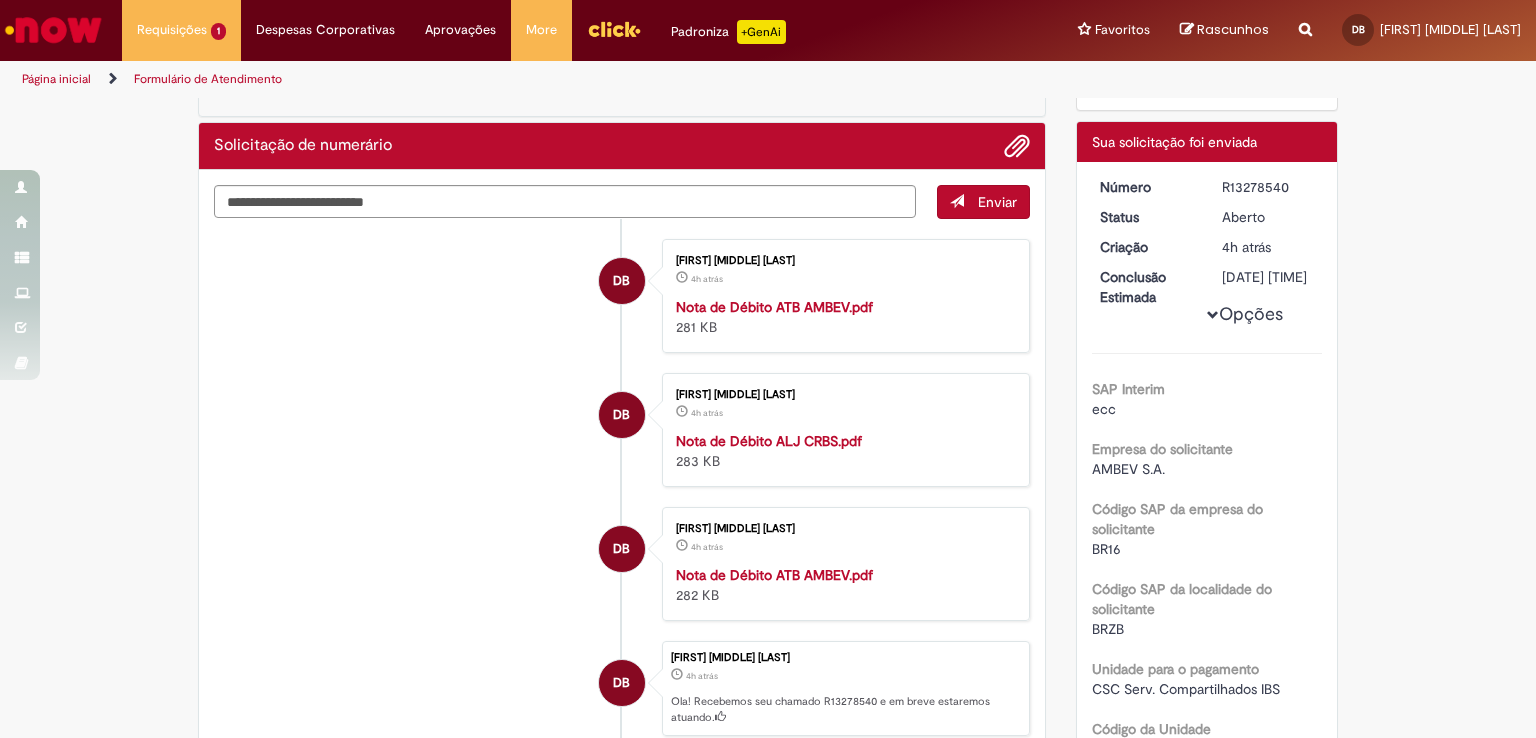 scroll, scrollTop: 0, scrollLeft: 0, axis: both 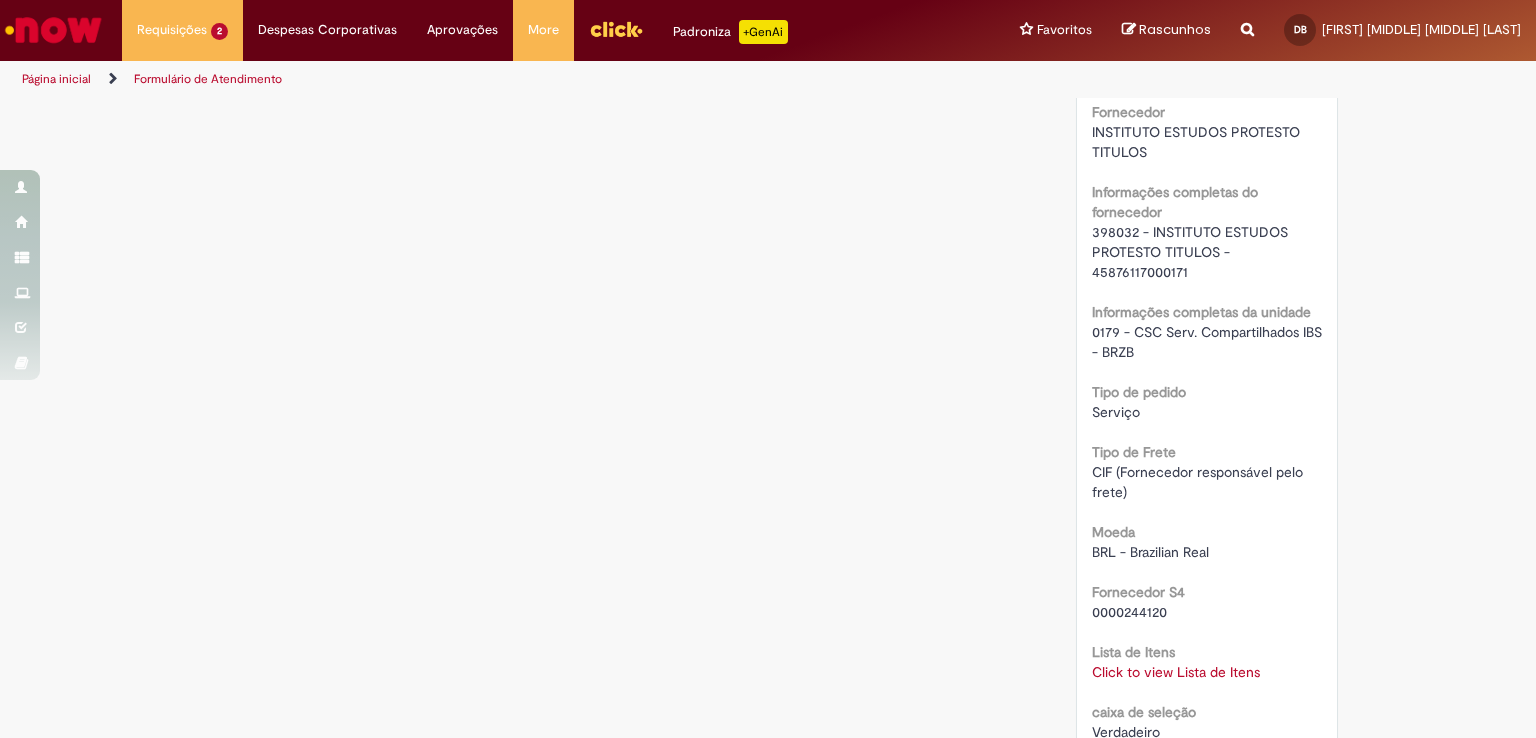 click on "398032 - INSTITUTO ESTUDOS PROTESTO TITULOS - 45876117000171" at bounding box center (1192, 252) 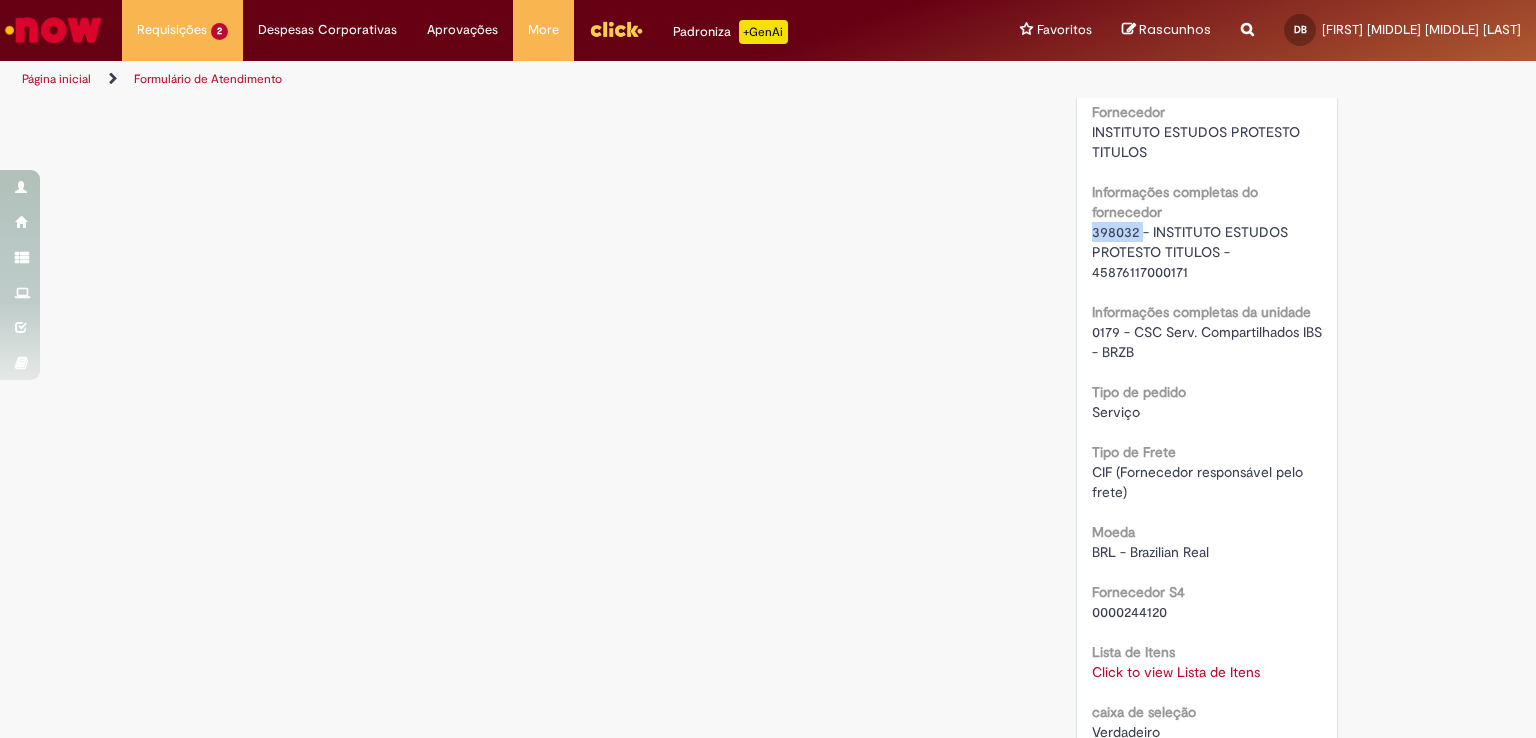 click on "398032 - INSTITUTO ESTUDOS PROTESTO TITULOS - 45876117000171" at bounding box center [1192, 252] 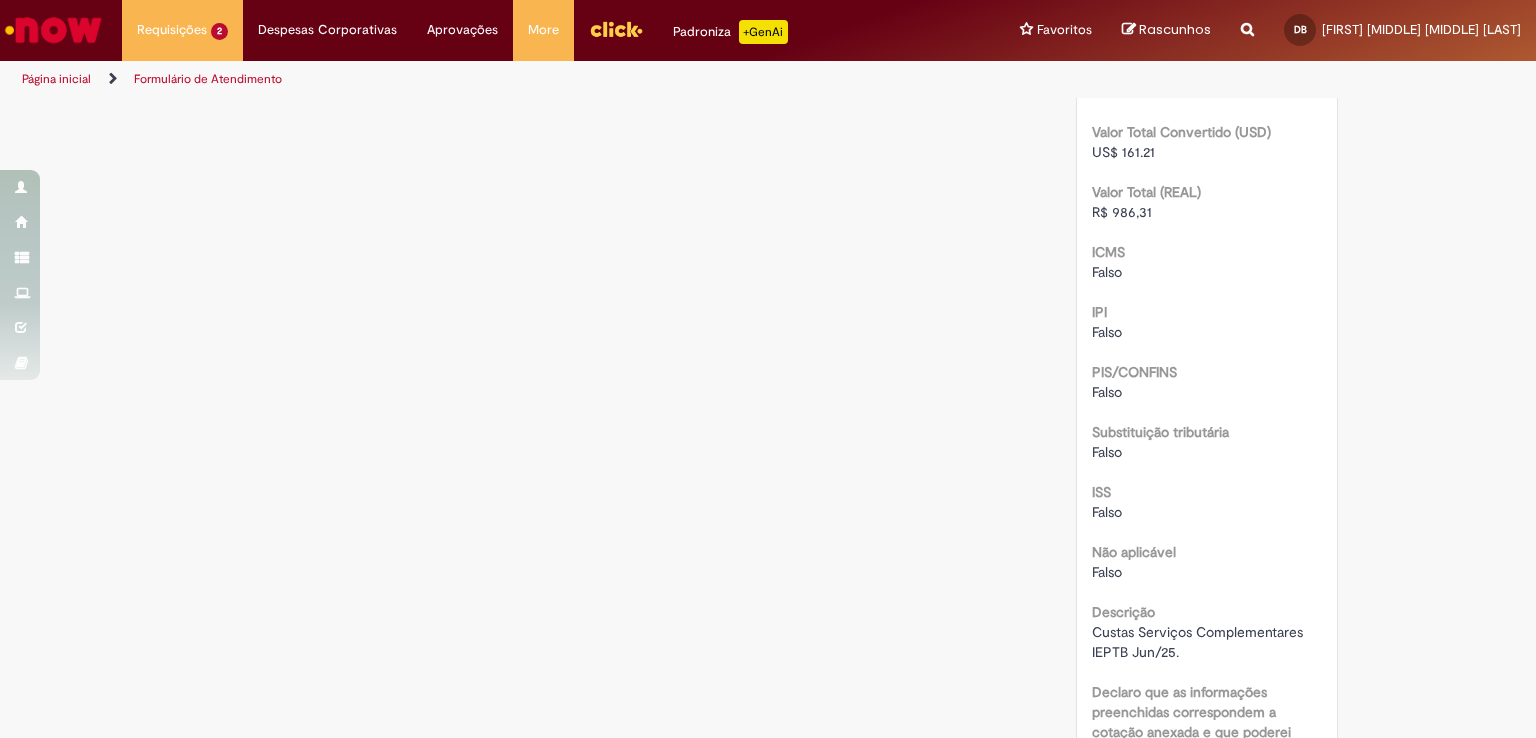 scroll, scrollTop: 2200, scrollLeft: 0, axis: vertical 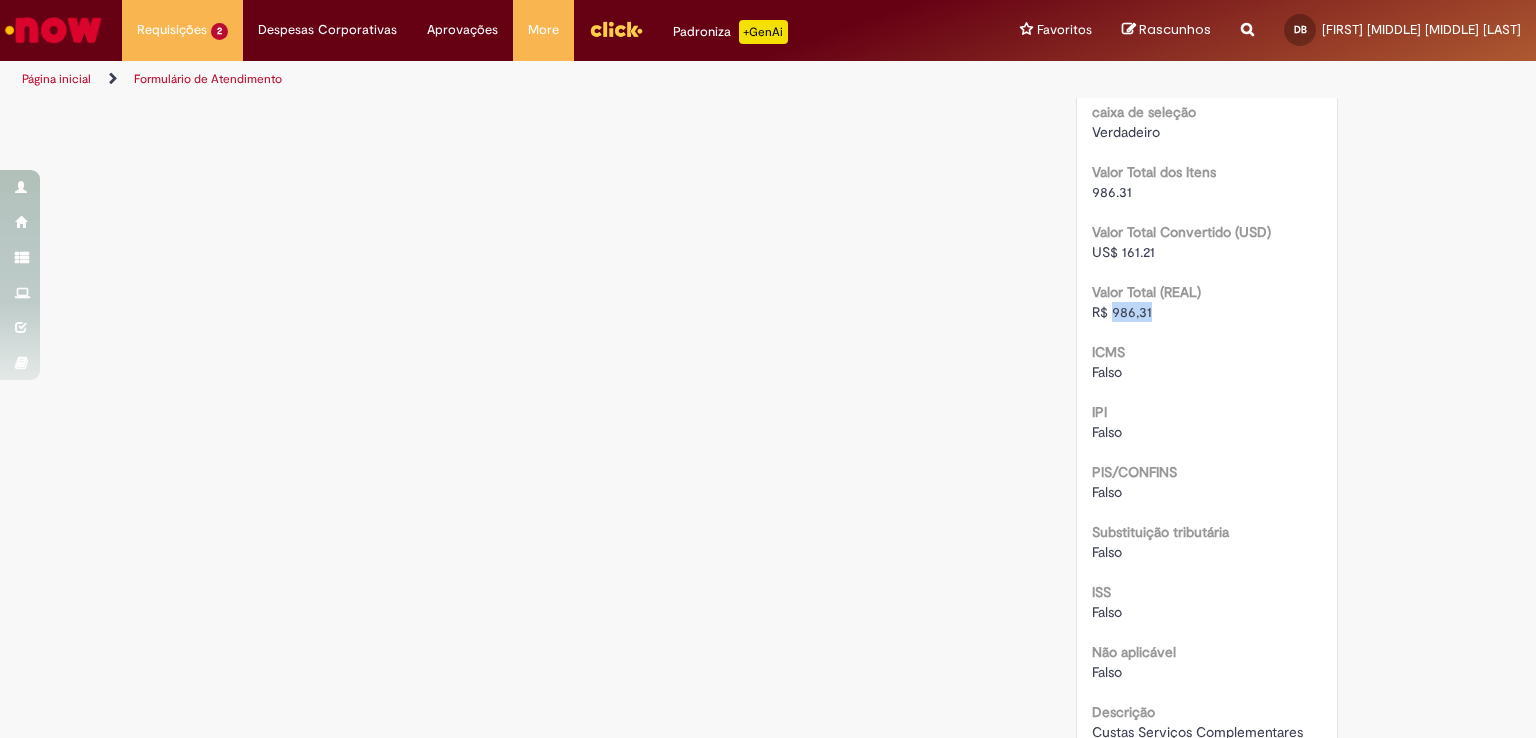 drag, startPoint x: 1156, startPoint y: 318, endPoint x: 1104, endPoint y: 315, distance: 52.086468 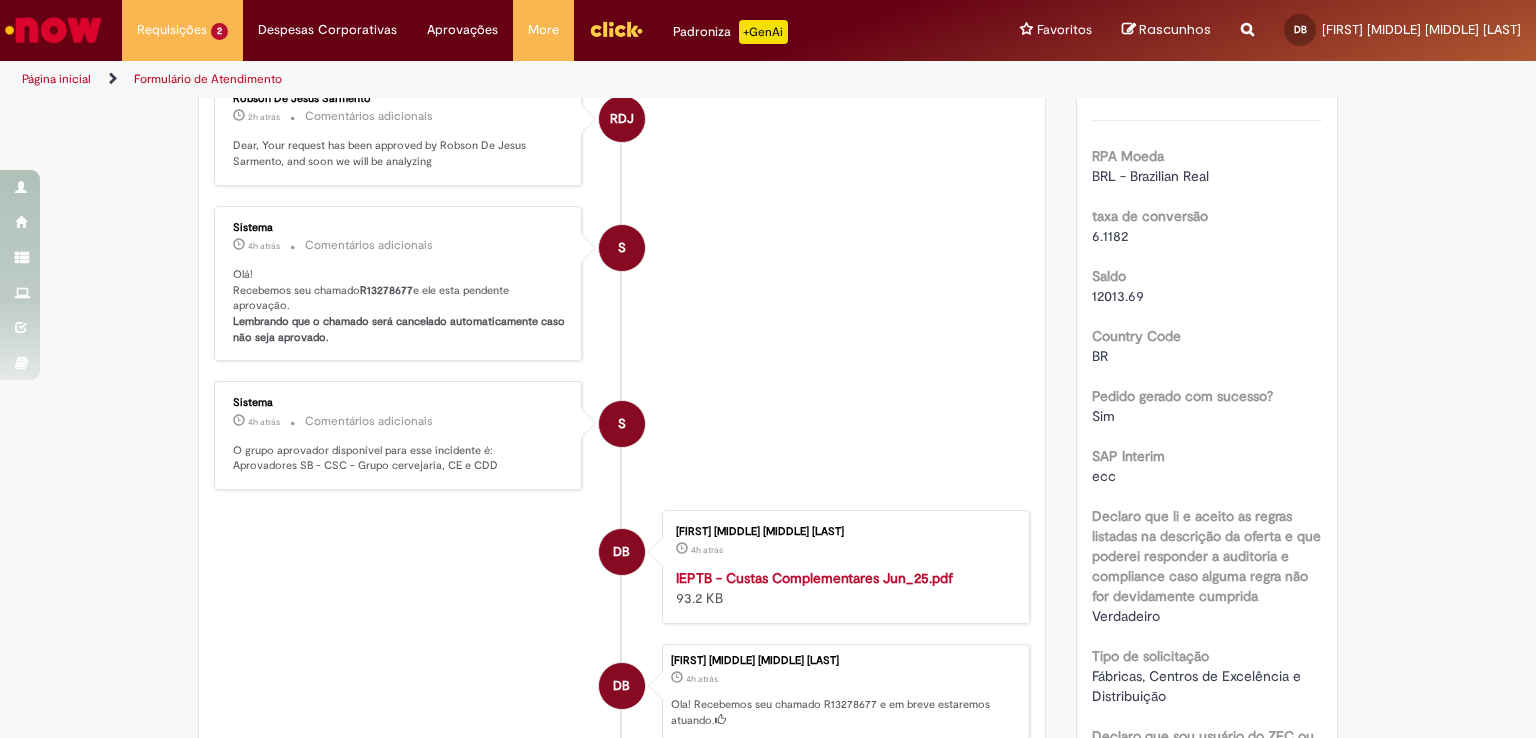 scroll, scrollTop: 0, scrollLeft: 0, axis: both 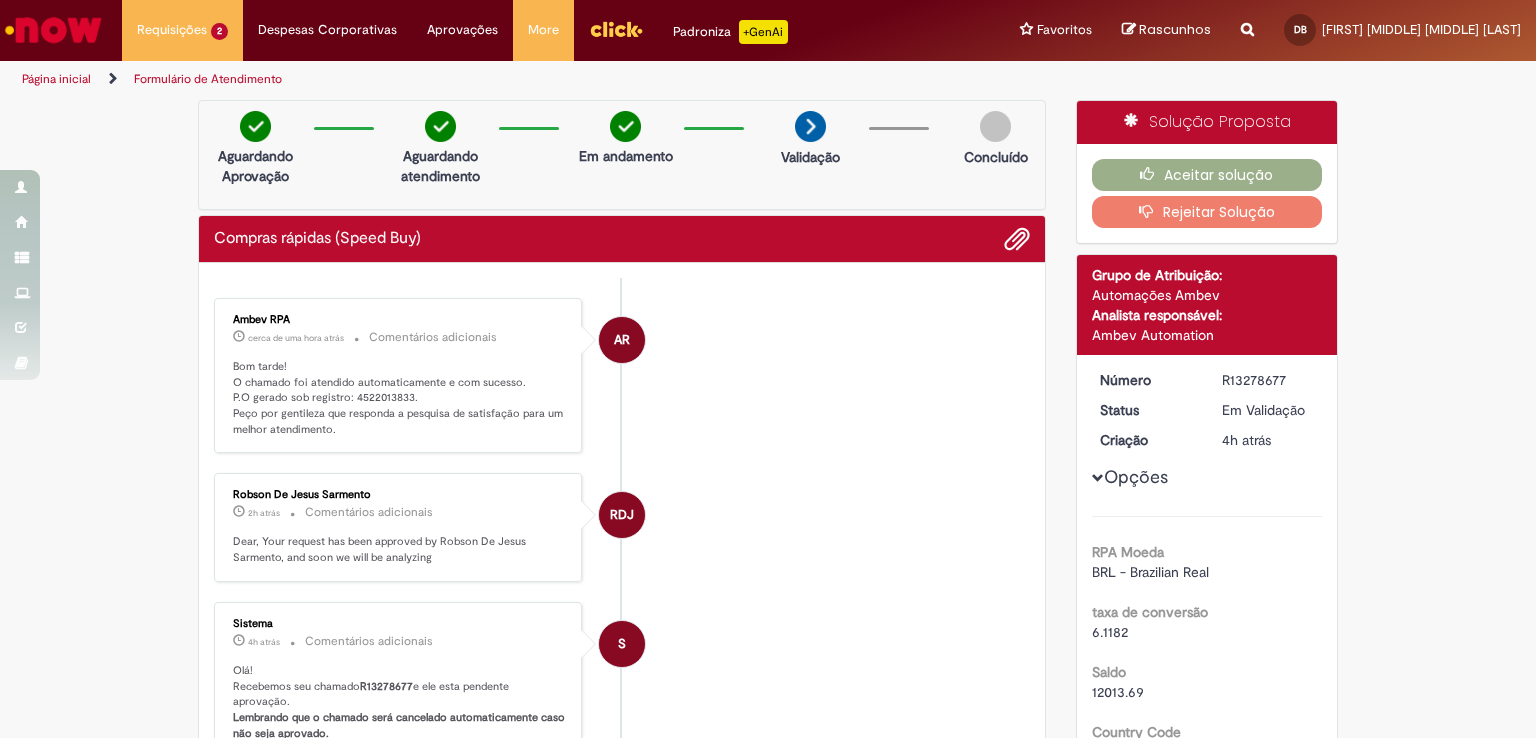 click on "Bom tarde!
O chamado foi atendido automaticamente e com sucesso.
P.O gerado sob registro: 4522013833.
Peço por gentileza que responda a pesquisa de satisfação para um melhor atendimento." at bounding box center [399, 398] 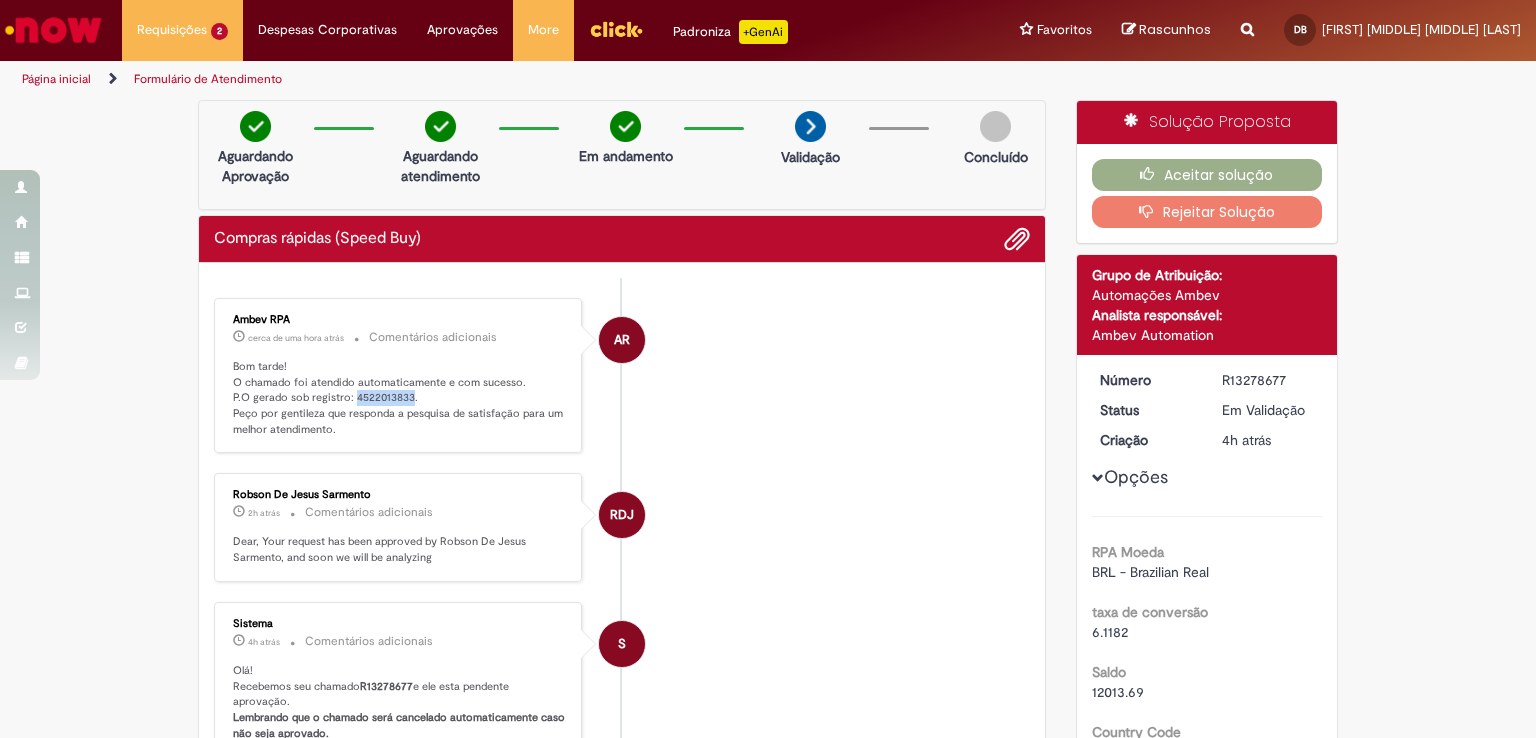 click on "Bom tarde!
O chamado foi atendido automaticamente e com sucesso.
P.O gerado sob registro: 4522013833.
Peço por gentileza que responda a pesquisa de satisfação para um melhor atendimento." at bounding box center (399, 398) 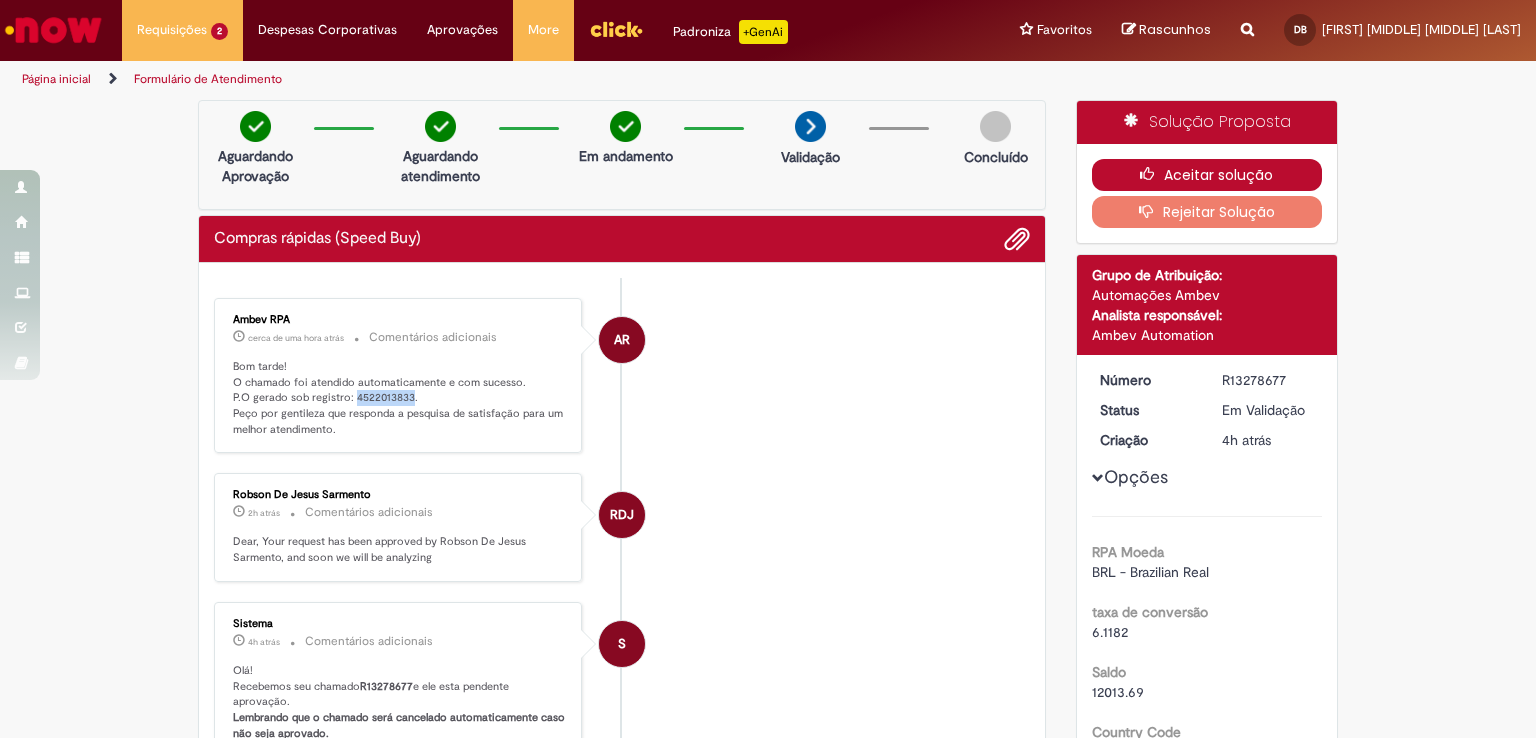 click on "Aceitar solução" at bounding box center (1207, 175) 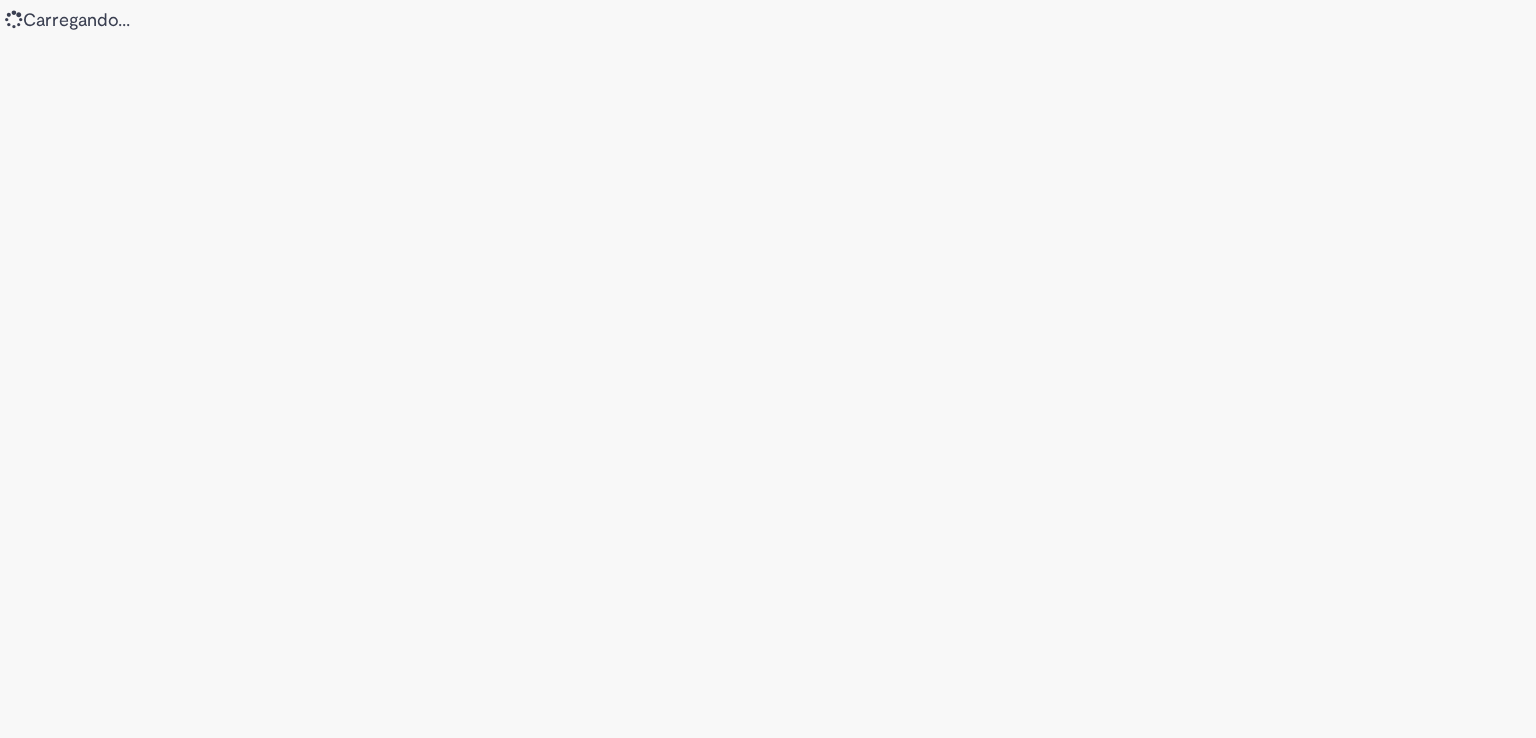 scroll, scrollTop: 0, scrollLeft: 0, axis: both 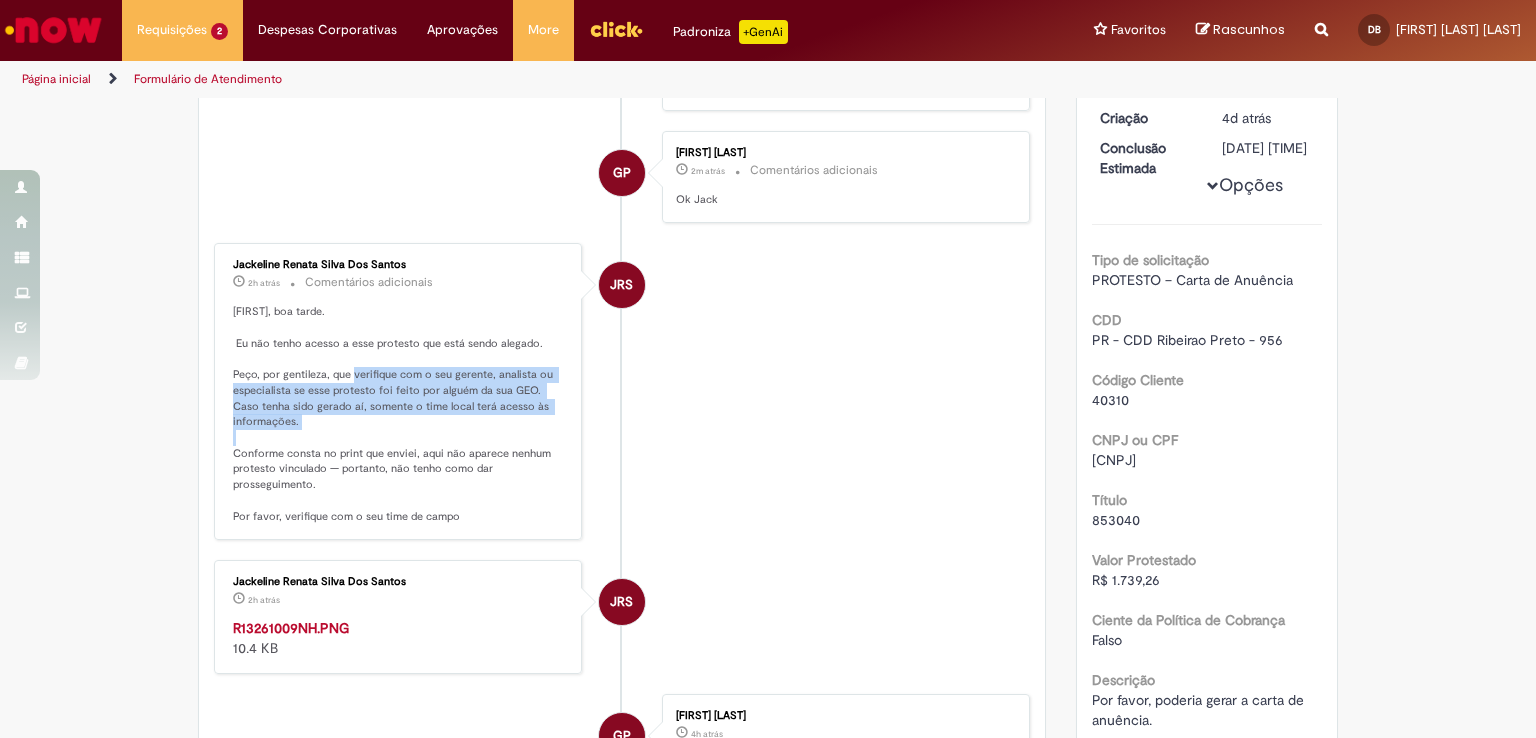 drag, startPoint x: 336, startPoint y: 371, endPoint x: 353, endPoint y: 422, distance: 53.75872 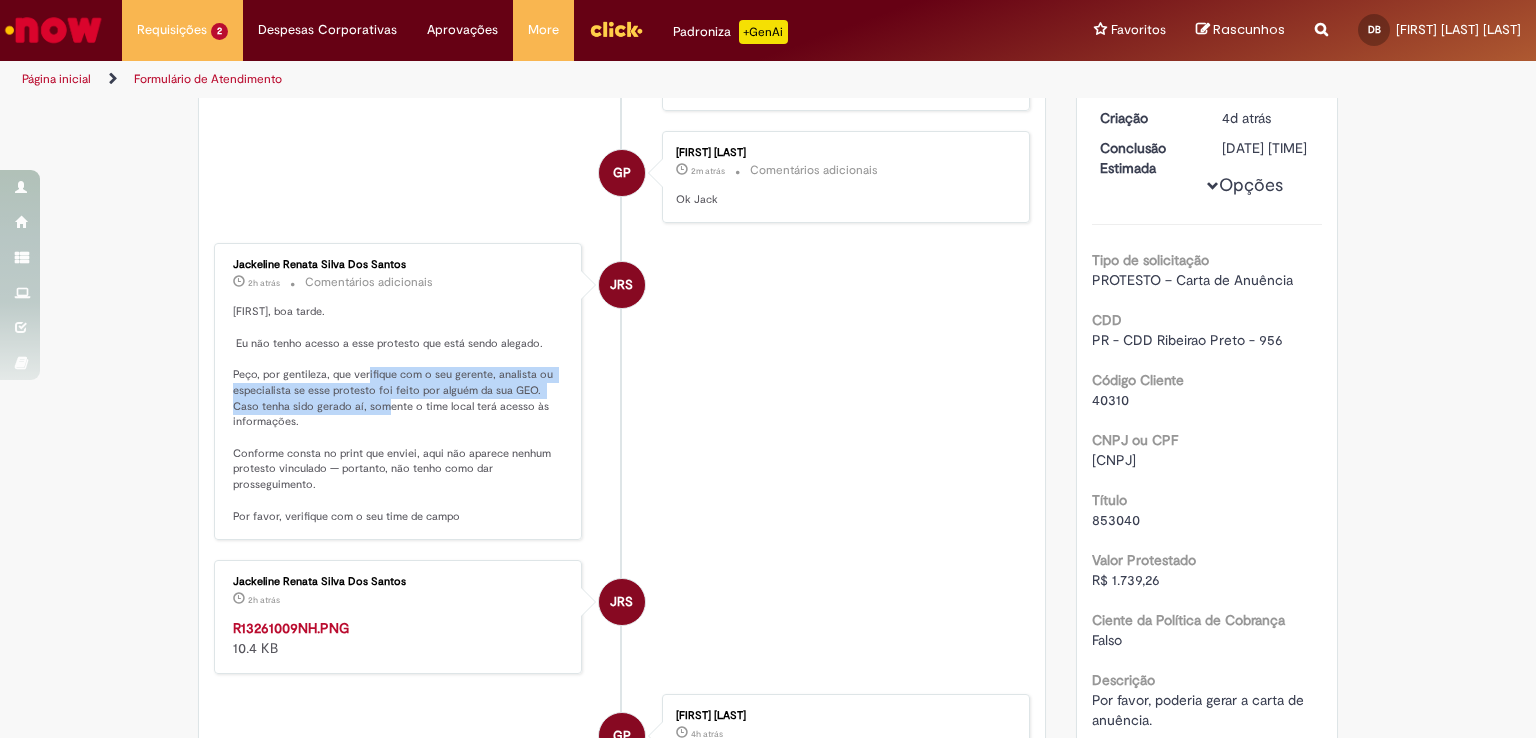 drag, startPoint x: 348, startPoint y: 367, endPoint x: 335, endPoint y: 412, distance: 46.840153 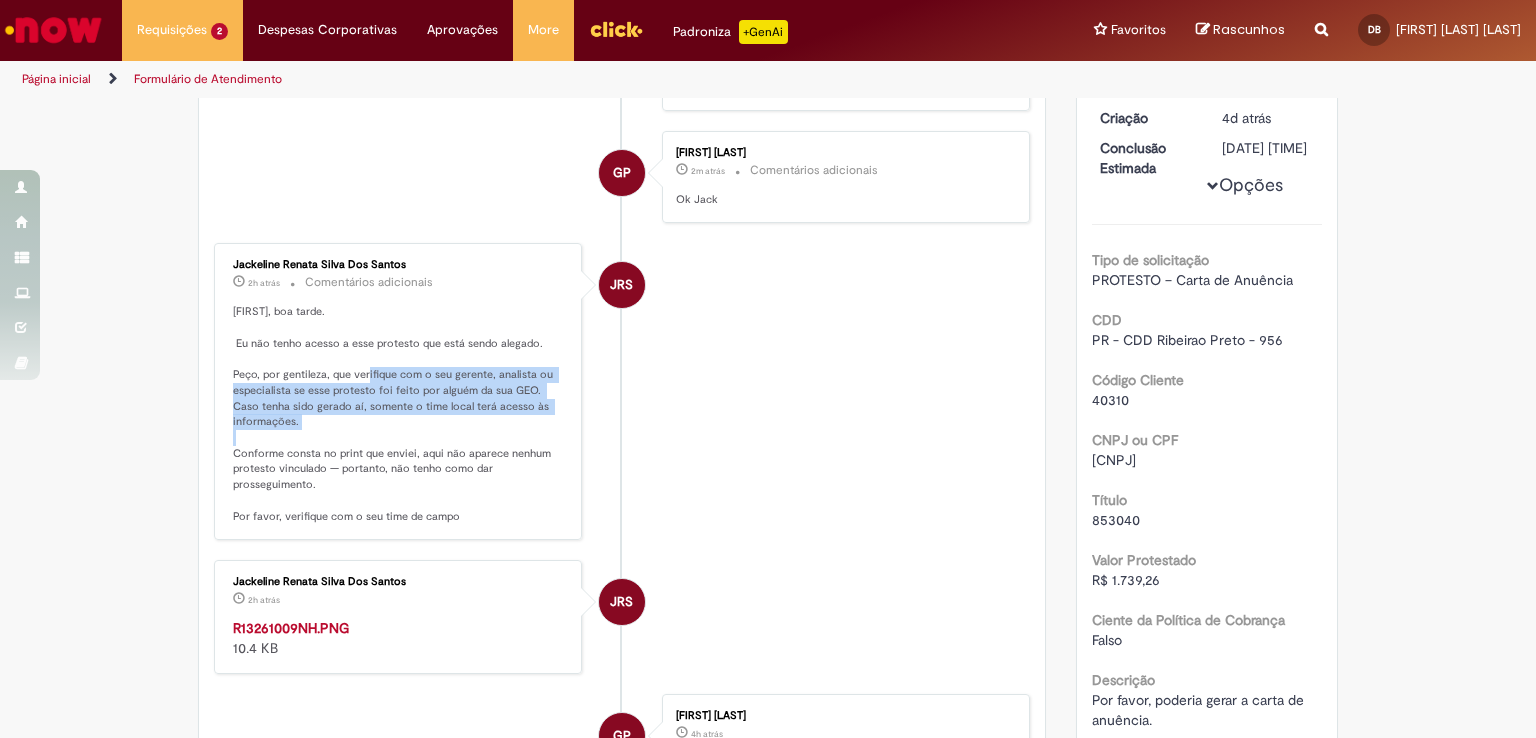 click on "Gabriella, boa tarde.
Eu não tenho acesso a esse protesto que está sendo alegado.
Peço, por gentileza, que verifique com o seu gerente, analista ou especialista se esse protesto foi feito por alguém da sua GEO. Caso tenha sido gerado aí, somente o time local terá acesso às informações.
Conforme consta no print que enviei, aqui não aparece nenhum protesto vinculado — portanto, não tenho como dar prosseguimento.
Por favor, verifique com o seu time de campo" at bounding box center (399, 414) 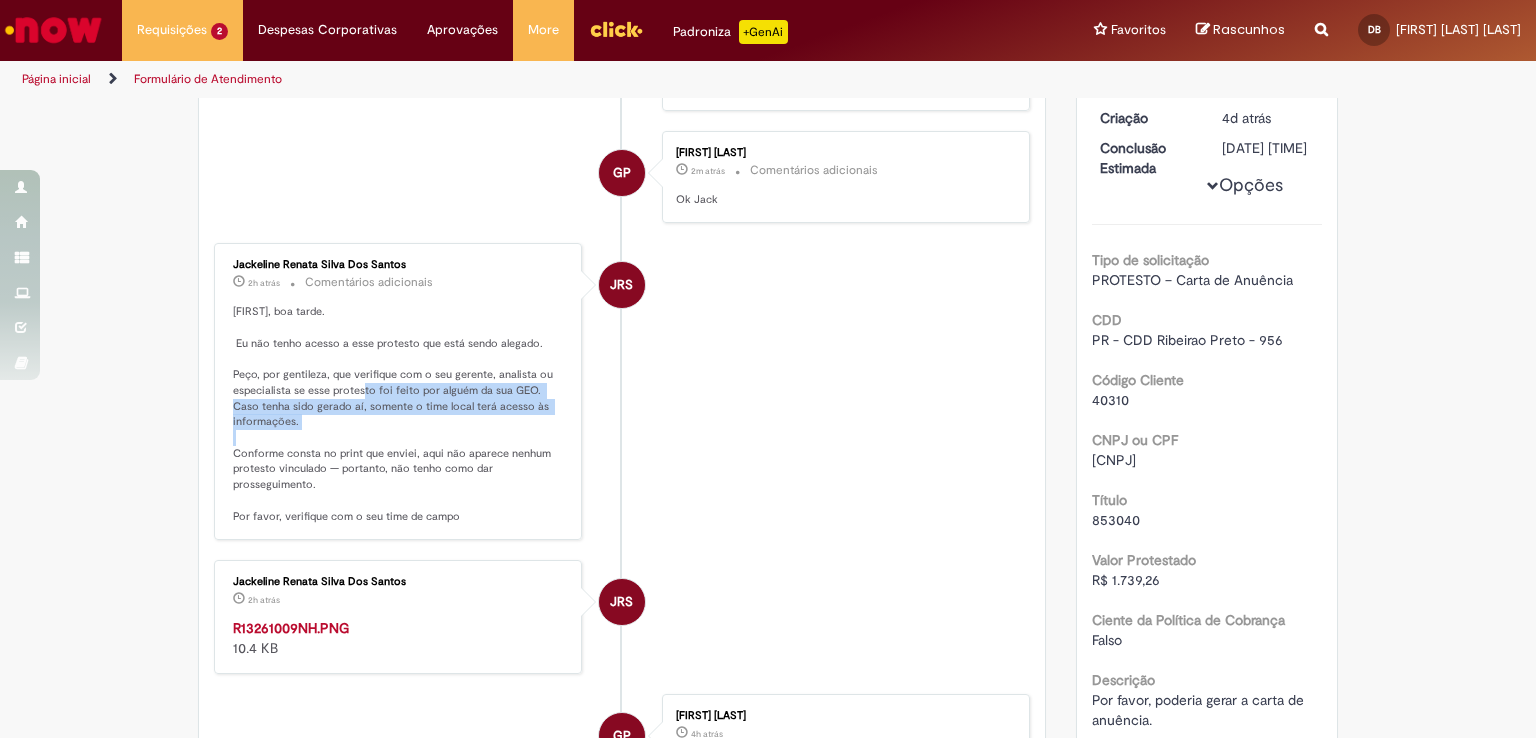 drag, startPoint x: 345, startPoint y: 385, endPoint x: 347, endPoint y: 420, distance: 35.057095 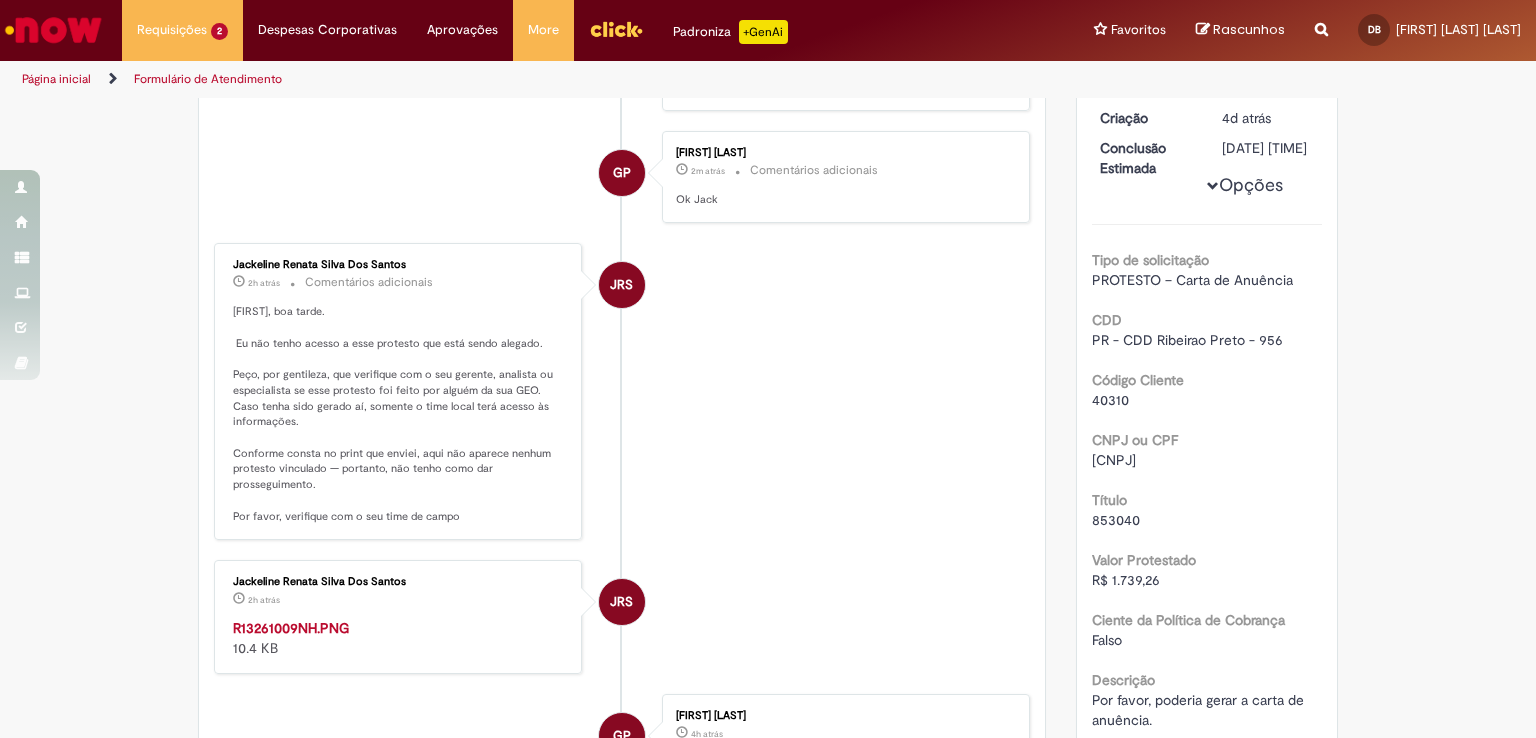 click on "Gabriella, boa tarde.
Eu não tenho acesso a esse protesto que está sendo alegado.
Peço, por gentileza, que verifique com o seu gerente, analista ou especialista se esse protesto foi feito por alguém da sua GEO. Caso tenha sido gerado aí, somente o time local terá acesso às informações.
Conforme consta no print que enviei, aqui não aparece nenhum protesto vinculado — portanto, não tenho como dar prosseguimento.
Por favor, verifique com o seu time de campo" at bounding box center (399, 414) 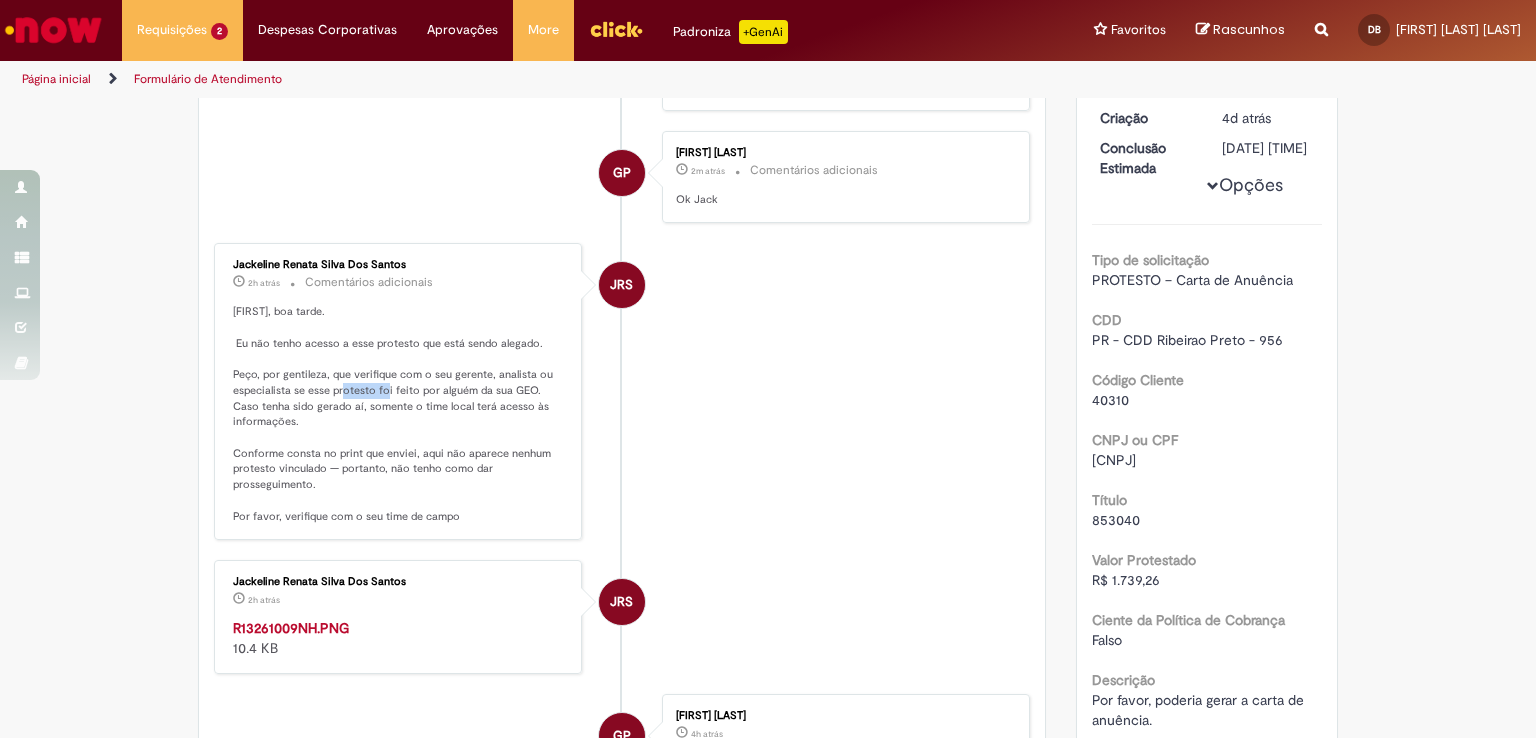 click on "Gabriella, boa tarde.
Eu não tenho acesso a esse protesto que está sendo alegado.
Peço, por gentileza, que verifique com o seu gerente, analista ou especialista se esse protesto foi feito por alguém da sua GEO. Caso tenha sido gerado aí, somente o time local terá acesso às informações.
Conforme consta no print que enviei, aqui não aparece nenhum protesto vinculado — portanto, não tenho como dar prosseguimento.
Por favor, verifique com o seu time de campo" at bounding box center (399, 414) 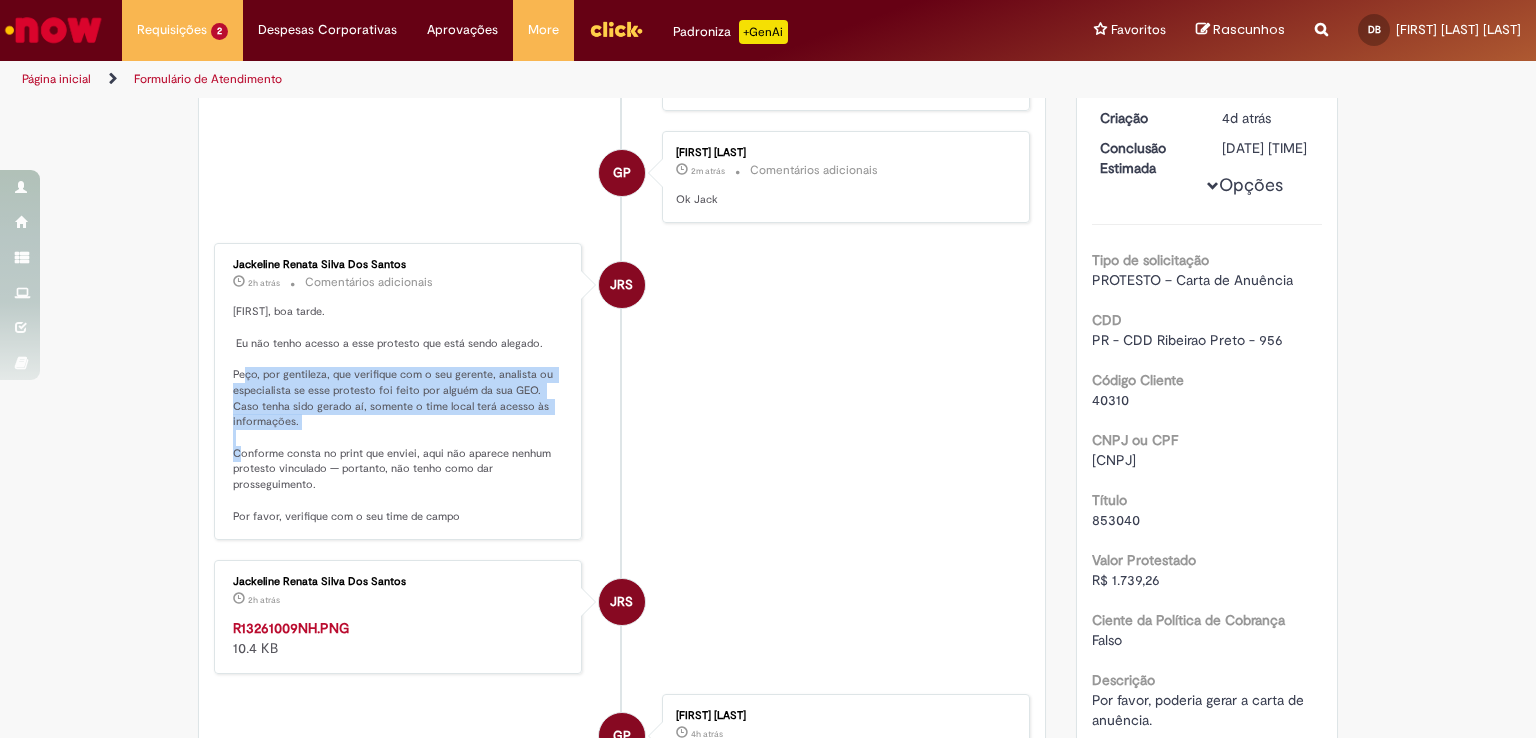 click on "Gabriella, boa tarde.
Eu não tenho acesso a esse protesto que está sendo alegado.
Peço, por gentileza, que verifique com o seu gerente, analista ou especialista se esse protesto foi feito por alguém da sua GEO. Caso tenha sido gerado aí, somente o time local terá acesso às informações.
Conforme consta no print que enviei, aqui não aparece nenhum protesto vinculado — portanto, não tenho como dar prosseguimento.
Por favor, verifique com o seu time de campo" at bounding box center (399, 414) 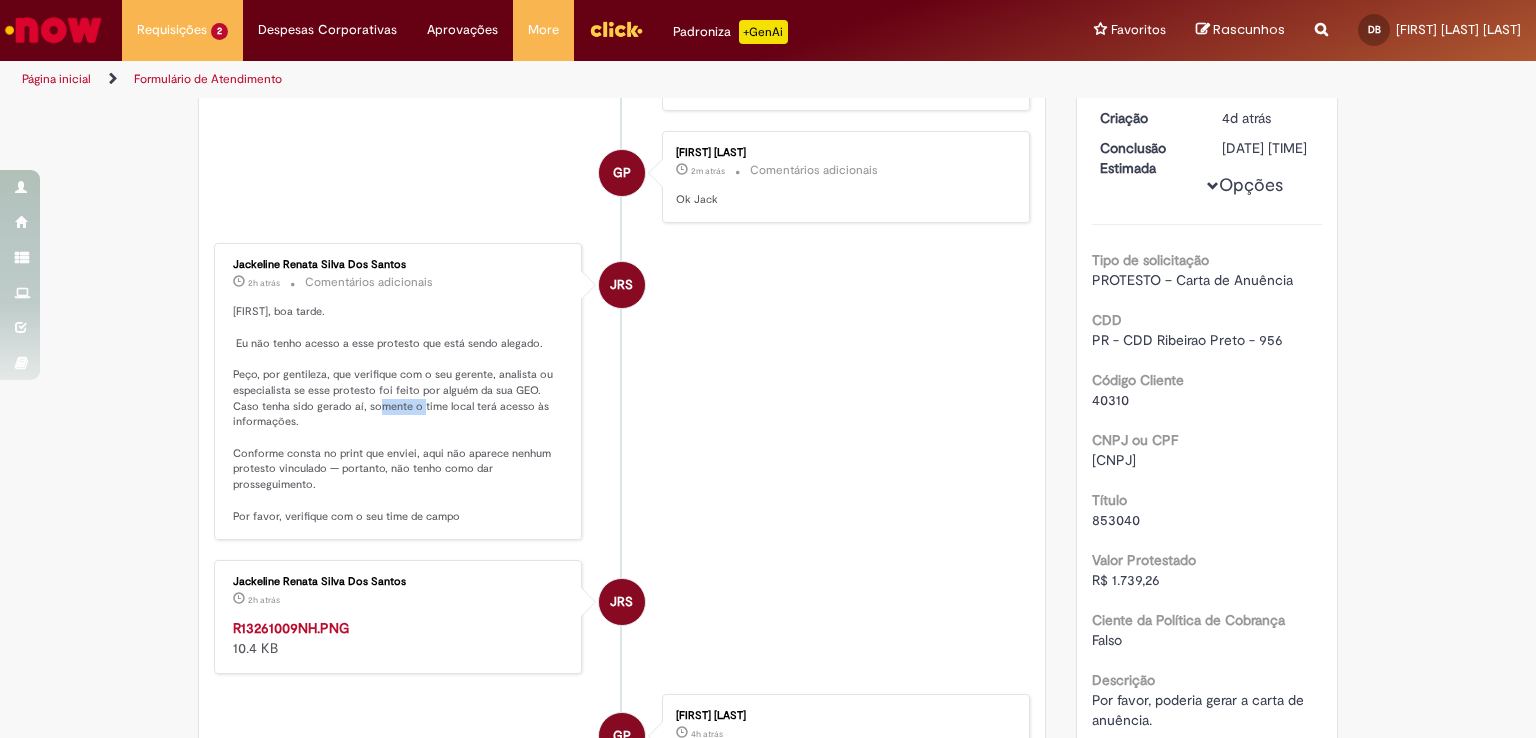 click on "Gabriella, boa tarde.
Eu não tenho acesso a esse protesto que está sendo alegado.
Peço, por gentileza, que verifique com o seu gerente, analista ou especialista se esse protesto foi feito por alguém da sua GEO. Caso tenha sido gerado aí, somente o time local terá acesso às informações.
Conforme consta no print que enviei, aqui não aparece nenhum protesto vinculado — portanto, não tenho como dar prosseguimento.
Por favor, verifique com o seu time de campo" at bounding box center (399, 414) 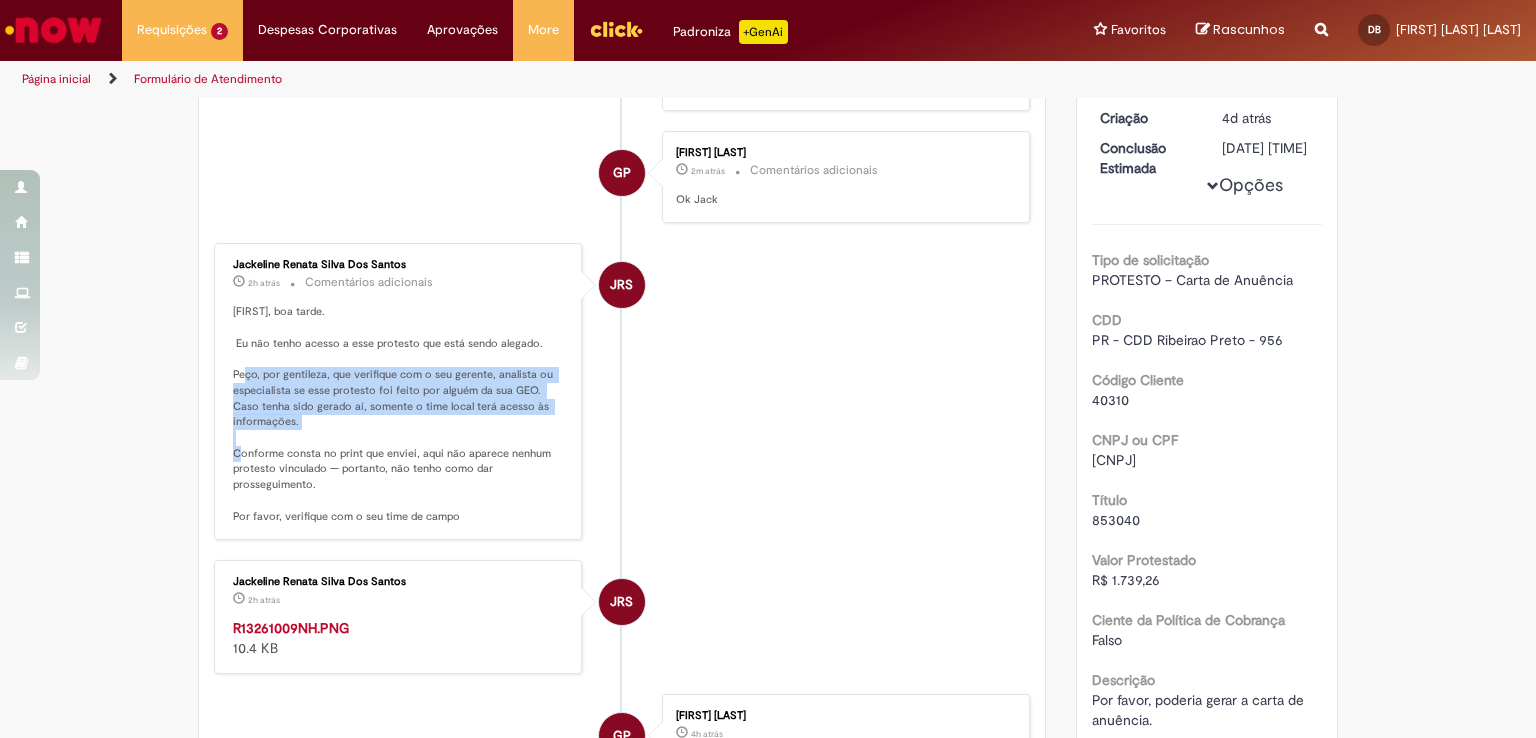click on "Gabriella, boa tarde.
Eu não tenho acesso a esse protesto que está sendo alegado.
Peço, por gentileza, que verifique com o seu gerente, analista ou especialista se esse protesto foi feito por alguém da sua GEO. Caso tenha sido gerado aí, somente o time local terá acesso às informações.
Conforme consta no print que enviei, aqui não aparece nenhum protesto vinculado — portanto, não tenho como dar prosseguimento.
Por favor, verifique com o seu time de campo" at bounding box center [399, 414] 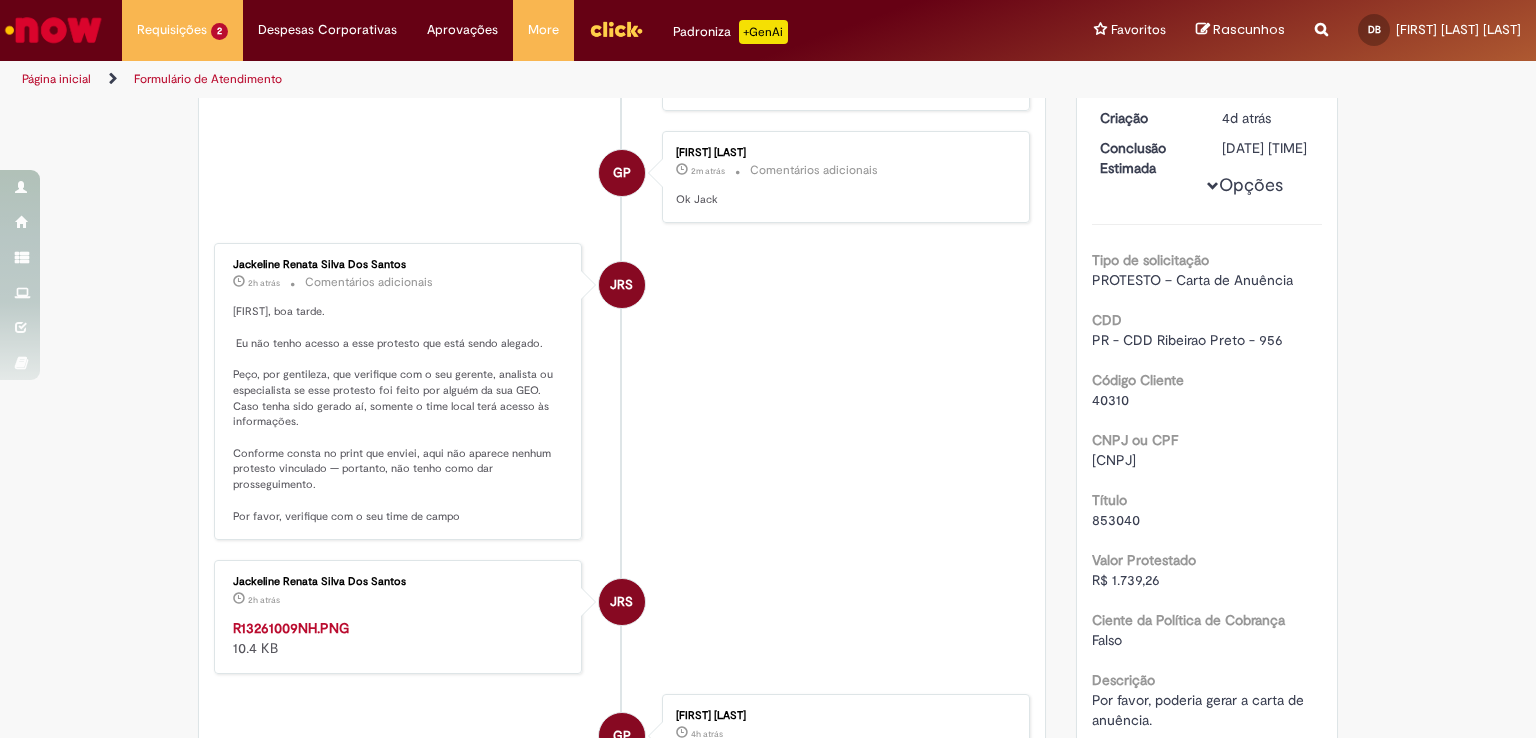 click on "Gabriella, boa tarde.
Eu não tenho acesso a esse protesto que está sendo alegado.
Peço, por gentileza, que verifique com o seu gerente, analista ou especialista se esse protesto foi feito por alguém da sua GEO. Caso tenha sido gerado aí, somente o time local terá acesso às informações.
Conforme consta no print que enviei, aqui não aparece nenhum protesto vinculado — portanto, não tenho como dar prosseguimento.
Por favor, verifique com o seu time de campo" at bounding box center (399, 414) 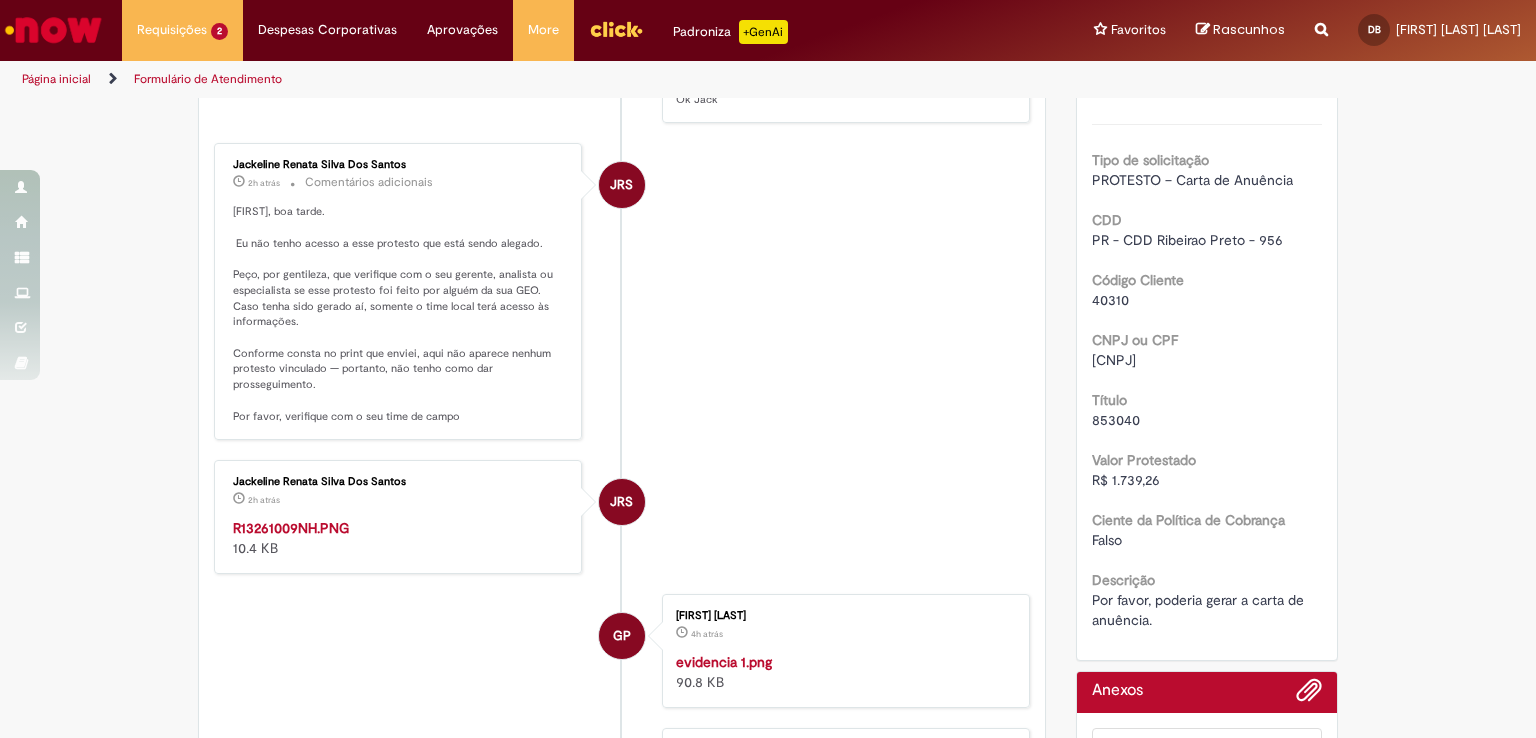 click on "Gabriella, boa tarde.
Eu não tenho acesso a esse protesto que está sendo alegado.
Peço, por gentileza, que verifique com o seu gerente, analista ou especialista se esse protesto foi feito por alguém da sua GEO. Caso tenha sido gerado aí, somente o time local terá acesso às informações.
Conforme consta no print que enviei, aqui não aparece nenhum protesto vinculado — portanto, não tenho como dar prosseguimento.
Por favor, verifique com o seu time de campo" at bounding box center [399, 314] 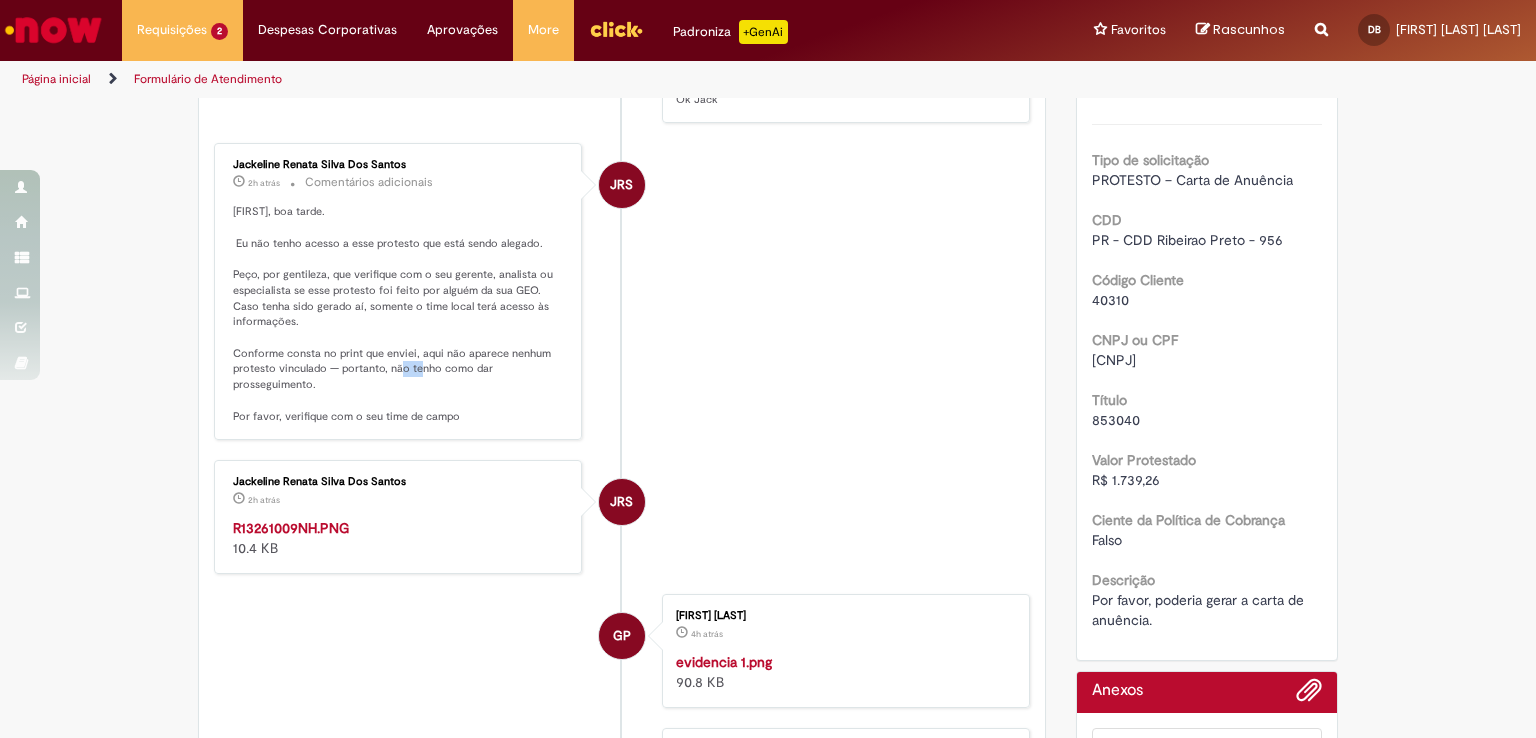 click on "Gabriella, boa tarde.
Eu não tenho acesso a esse protesto que está sendo alegado.
Peço, por gentileza, que verifique com o seu gerente, analista ou especialista se esse protesto foi feito por alguém da sua GEO. Caso tenha sido gerado aí, somente o time local terá acesso às informações.
Conforme consta no print que enviei, aqui não aparece nenhum protesto vinculado — portanto, não tenho como dar prosseguimento.
Por favor, verifique com o seu time de campo" at bounding box center (399, 314) 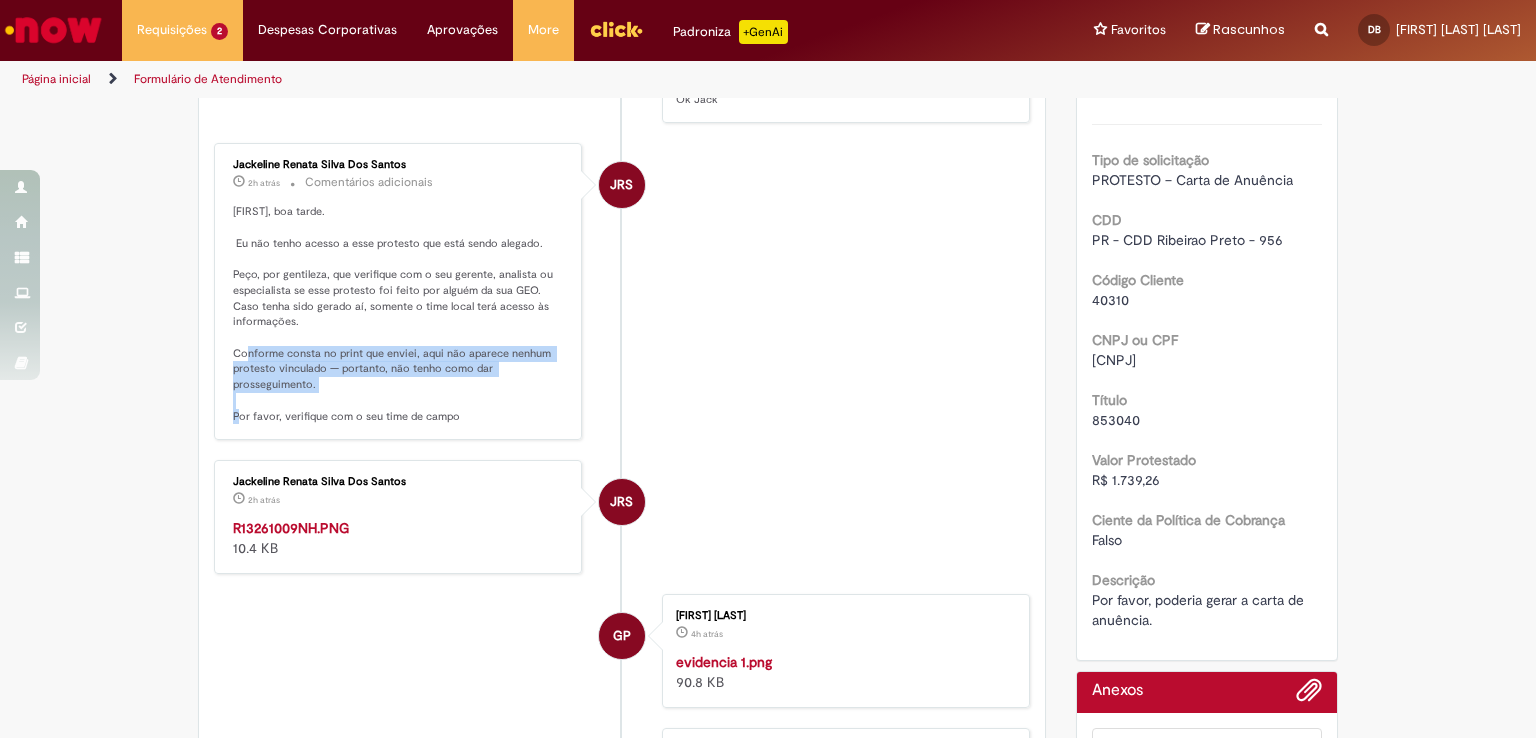 click on "Gabriella, boa tarde.
Eu não tenho acesso a esse protesto que está sendo alegado.
Peço, por gentileza, que verifique com o seu gerente, analista ou especialista se esse protesto foi feito por alguém da sua GEO. Caso tenha sido gerado aí, somente o time local terá acesso às informações.
Conforme consta no print que enviei, aqui não aparece nenhum protesto vinculado — portanto, não tenho como dar prosseguimento.
Por favor, verifique com o seu time de campo" at bounding box center (399, 314) 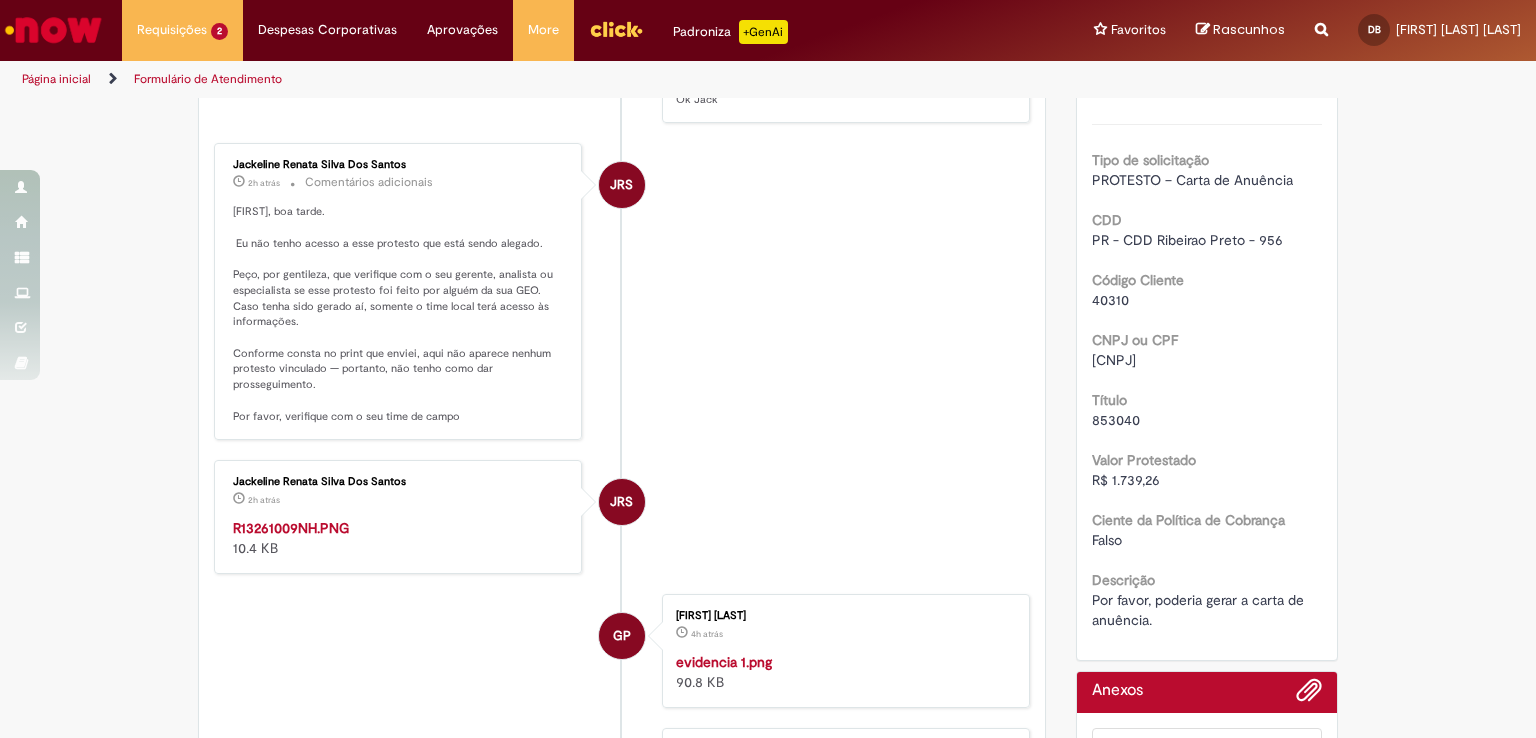 click on "Gabriella, boa tarde.
Eu não tenho acesso a esse protesto que está sendo alegado.
Peço, por gentileza, que verifique com o seu gerente, analista ou especialista se esse protesto foi feito por alguém da sua GEO. Caso tenha sido gerado aí, somente o time local terá acesso às informações.
Conforme consta no print que enviei, aqui não aparece nenhum protesto vinculado — portanto, não tenho como dar prosseguimento.
Por favor, verifique com o seu time de campo" at bounding box center (399, 314) 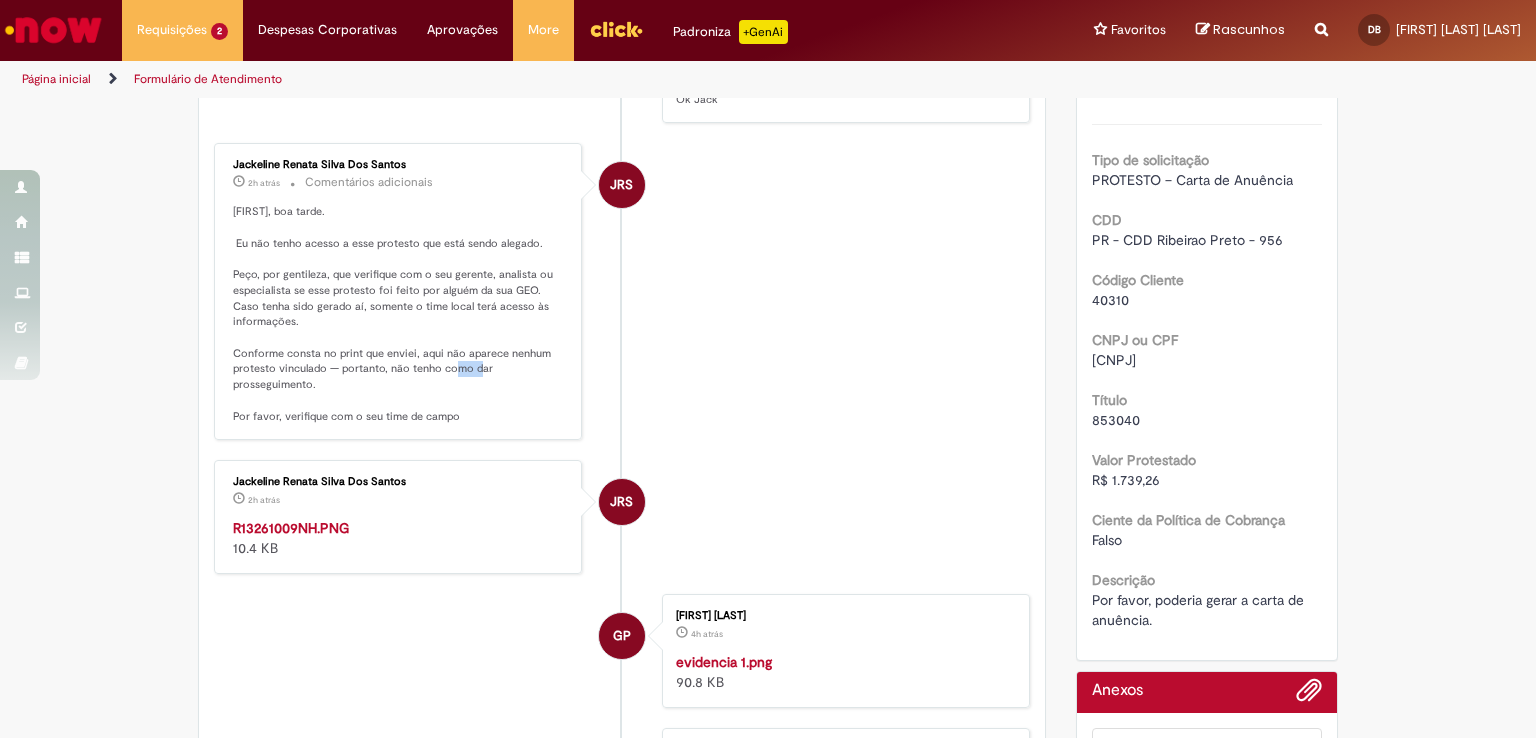 click on "Gabriella, boa tarde.
Eu não tenho acesso a esse protesto que está sendo alegado.
Peço, por gentileza, que verifique com o seu gerente, analista ou especialista se esse protesto foi feito por alguém da sua GEO. Caso tenha sido gerado aí, somente o time local terá acesso às informações.
Conforme consta no print que enviei, aqui não aparece nenhum protesto vinculado — portanto, não tenho como dar prosseguimento.
Por favor, verifique com o seu time de campo" at bounding box center (399, 314) 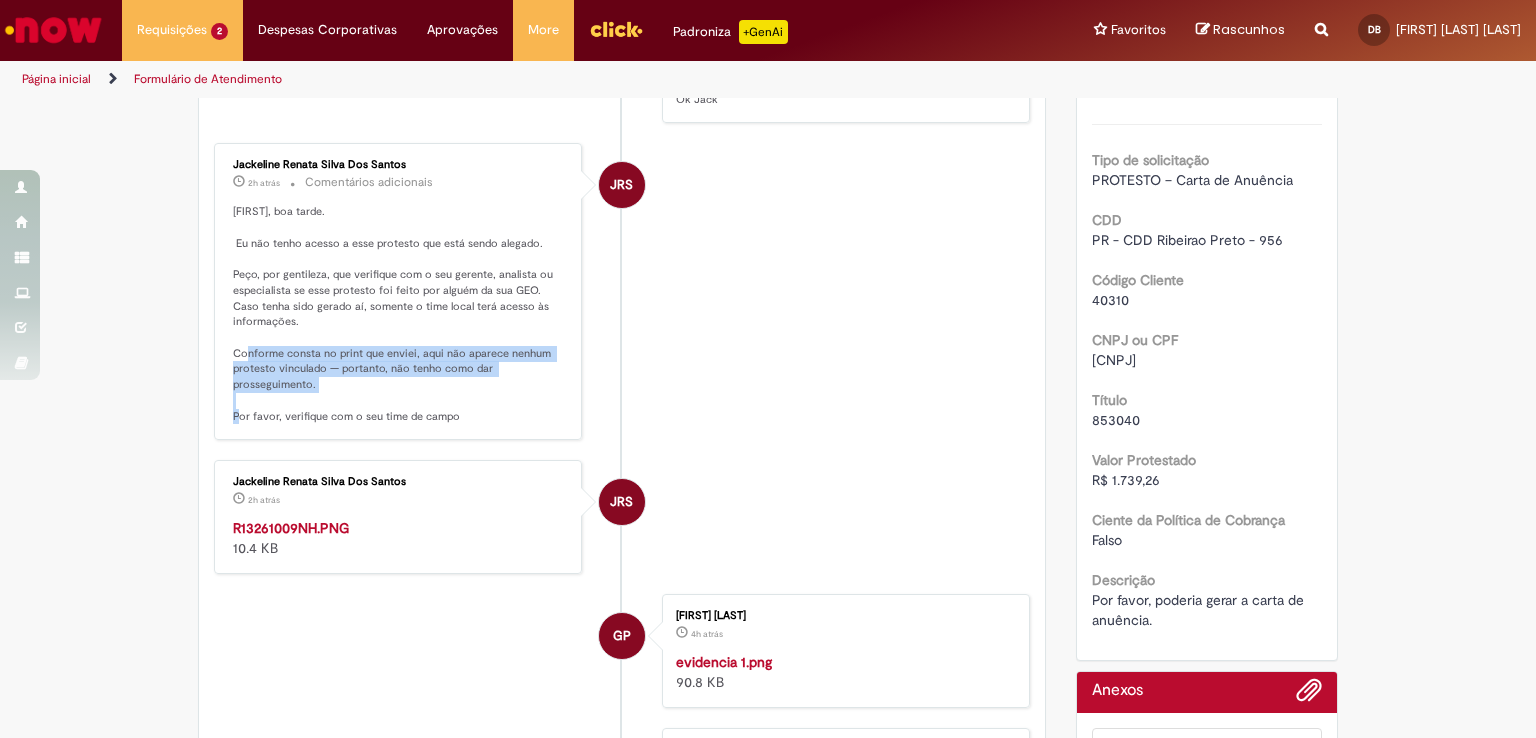 click on "Gabriella, boa tarde.
Eu não tenho acesso a esse protesto que está sendo alegado.
Peço, por gentileza, que verifique com o seu gerente, analista ou especialista se esse protesto foi feito por alguém da sua GEO. Caso tenha sido gerado aí, somente o time local terá acesso às informações.
Conforme consta no print que enviei, aqui não aparece nenhum protesto vinculado — portanto, não tenho como dar prosseguimento.
Por favor, verifique com o seu time de campo" at bounding box center [399, 314] 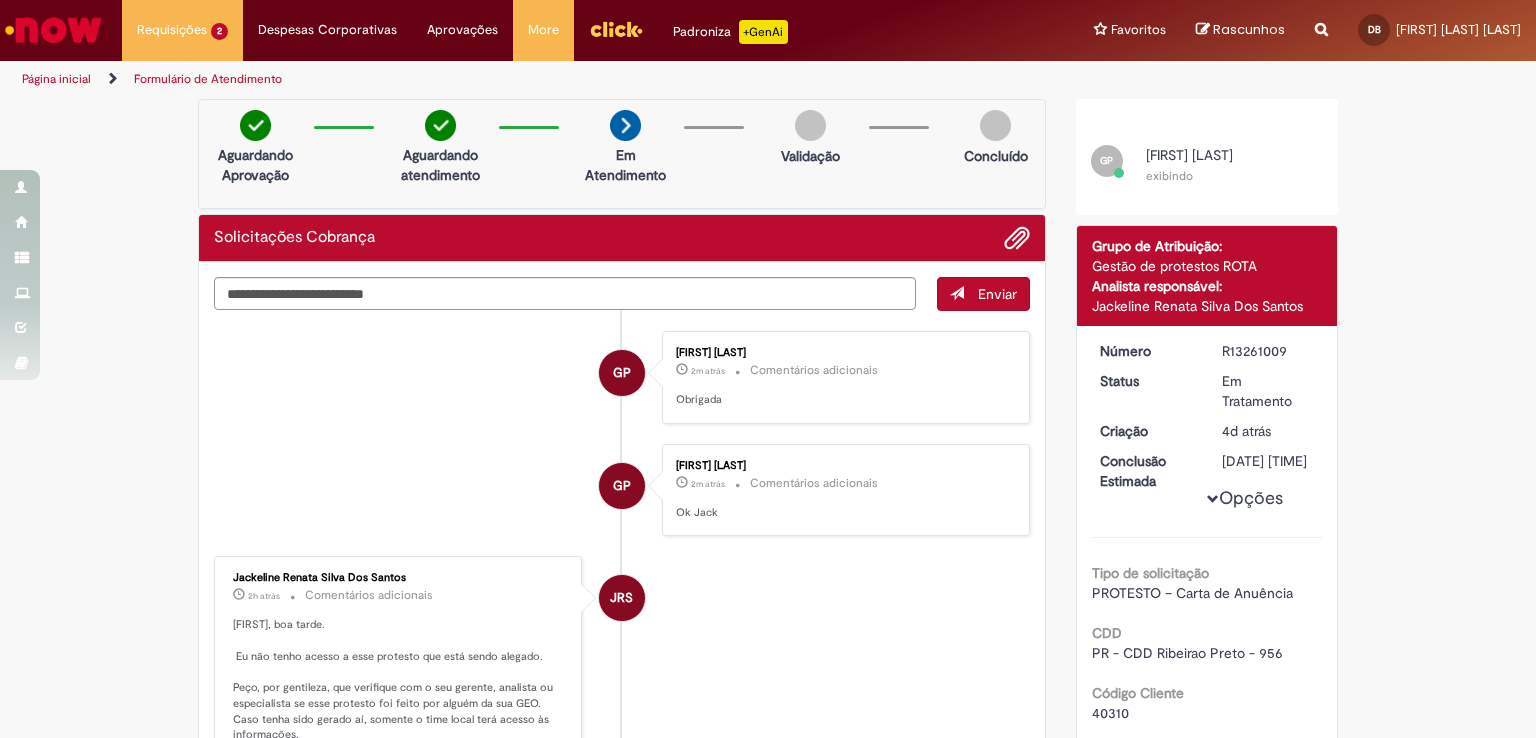 scroll, scrollTop: 0, scrollLeft: 0, axis: both 